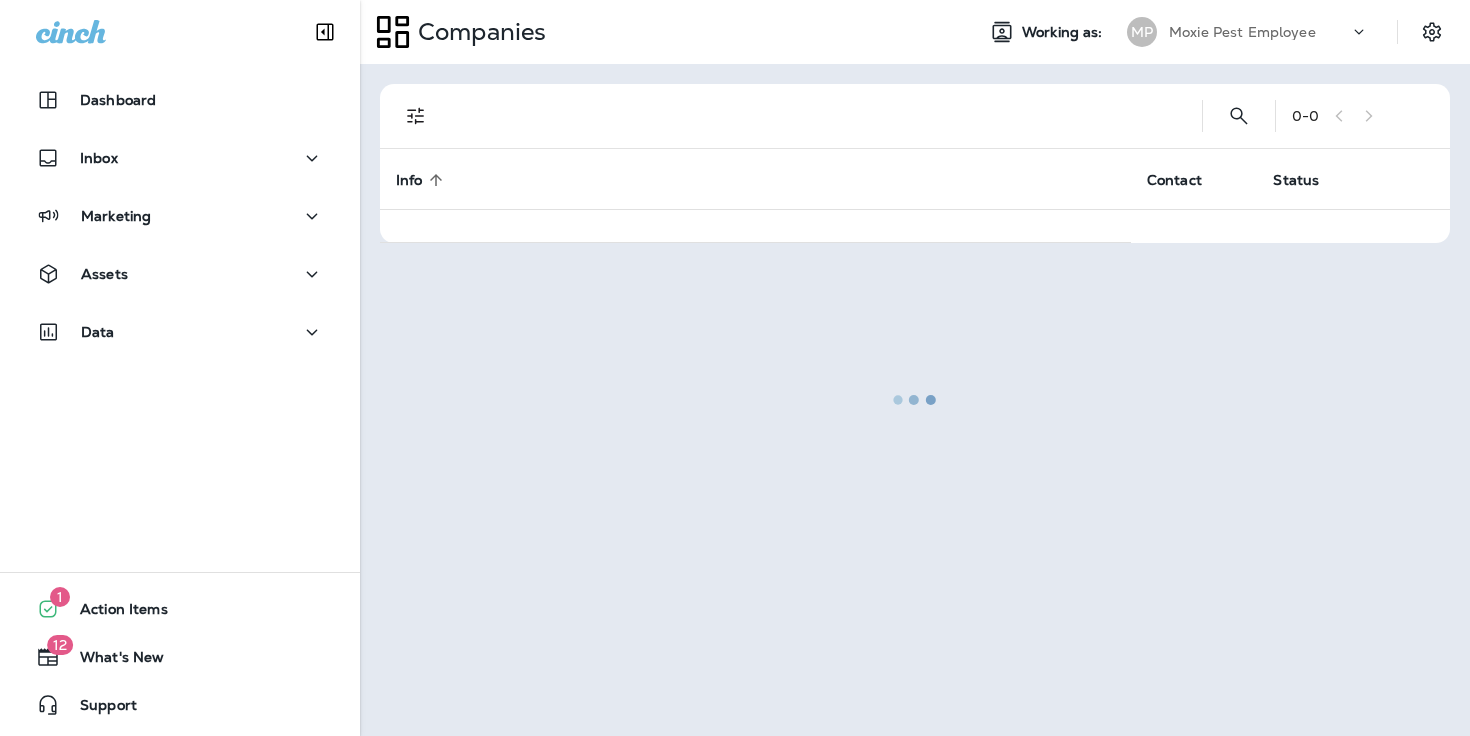 scroll, scrollTop: 0, scrollLeft: 0, axis: both 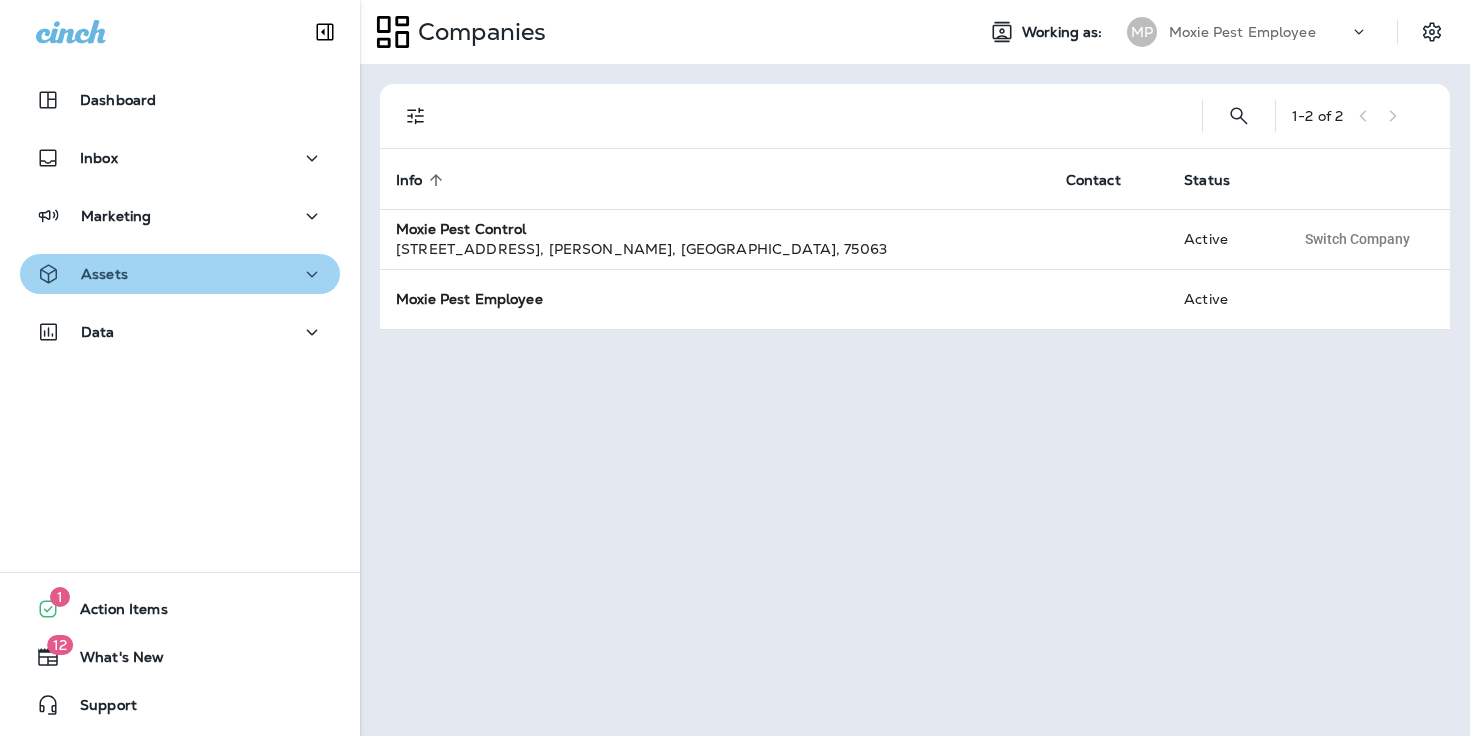 click on "Assets" at bounding box center [180, 274] 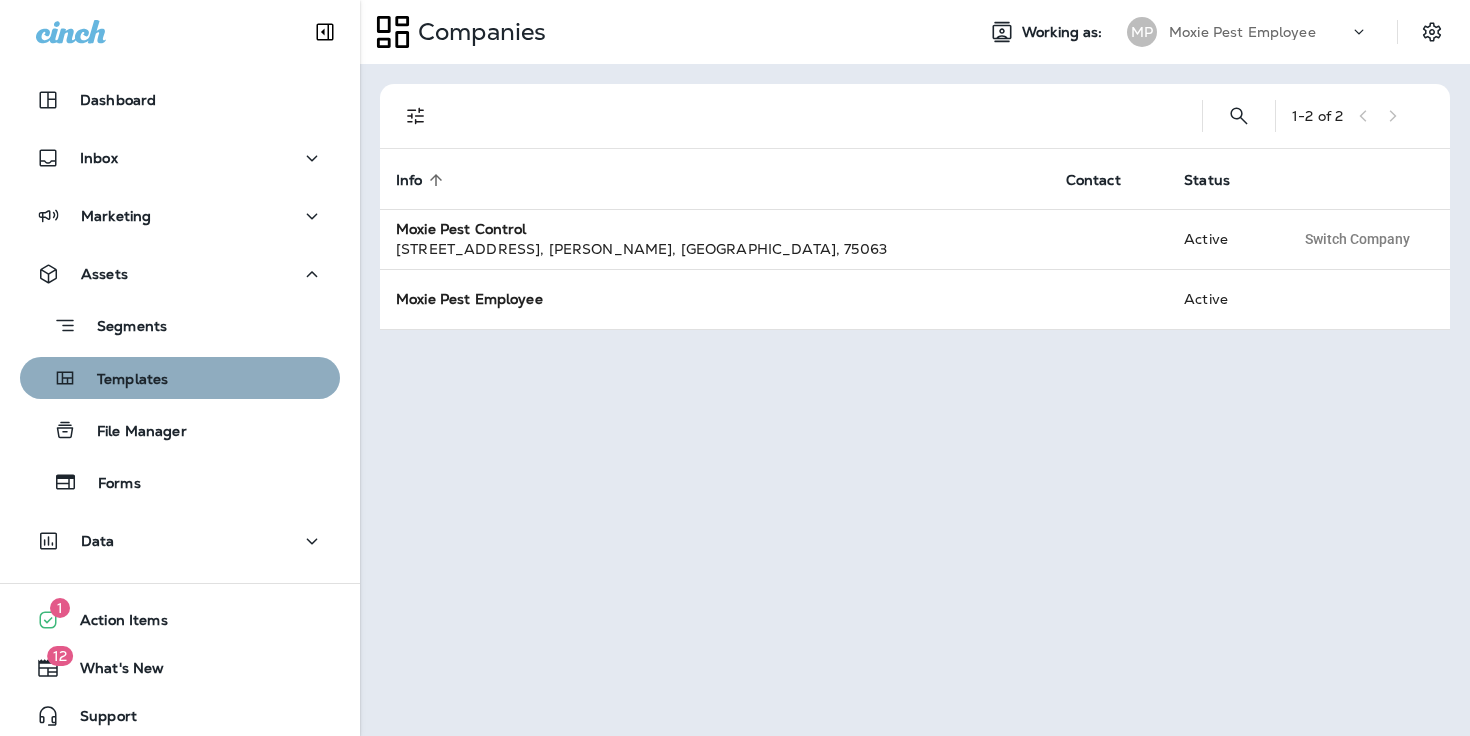 click on "Templates" at bounding box center [180, 378] 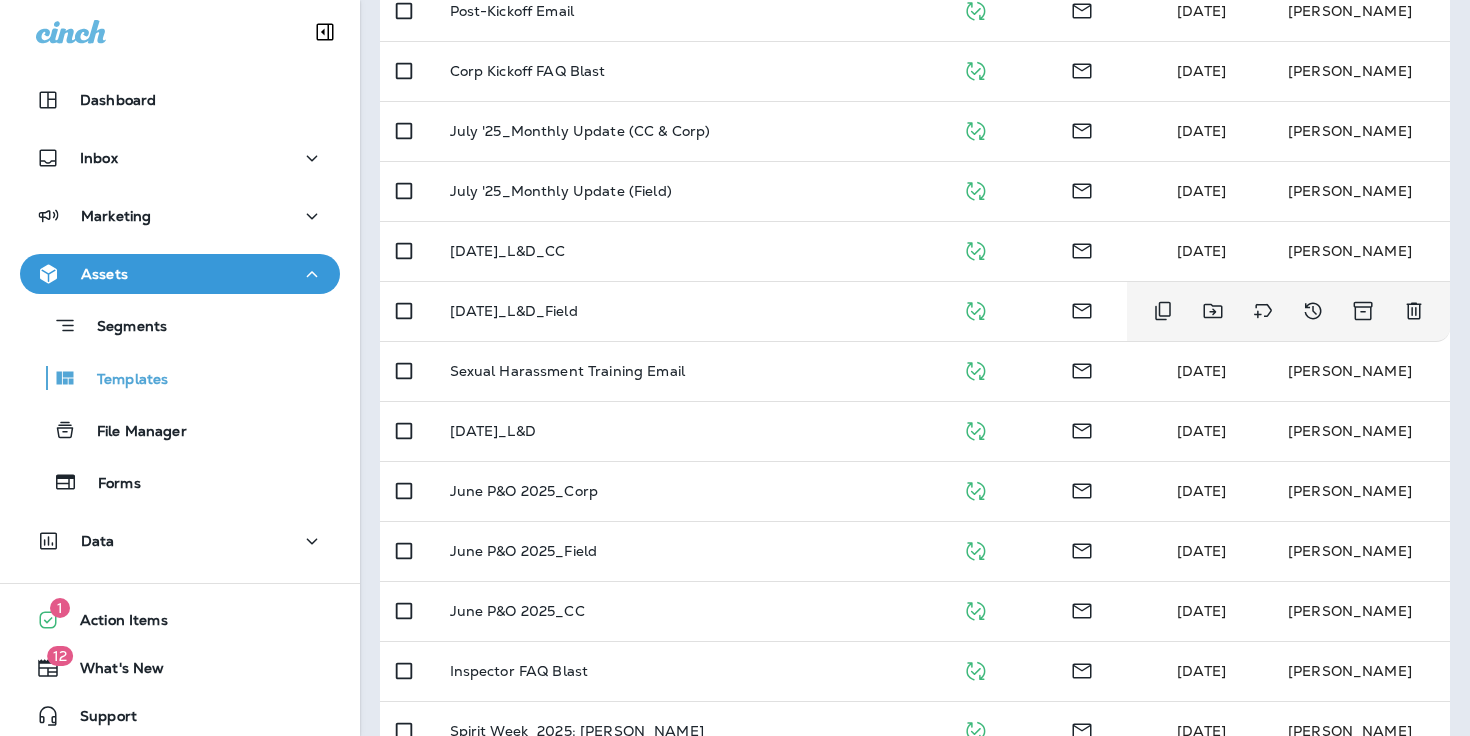 scroll, scrollTop: 701, scrollLeft: 0, axis: vertical 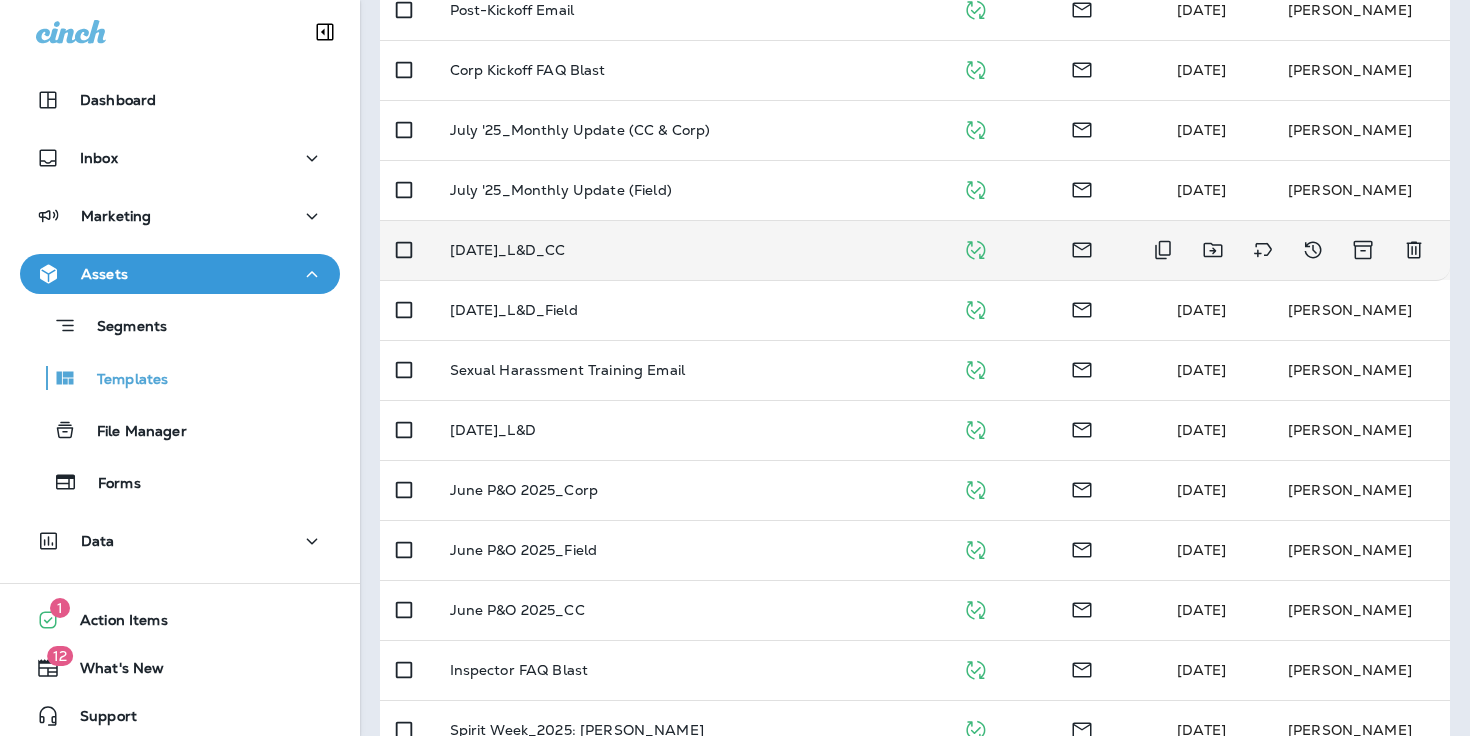 click on "[DATE]_L&D_CC" at bounding box center (508, 250) 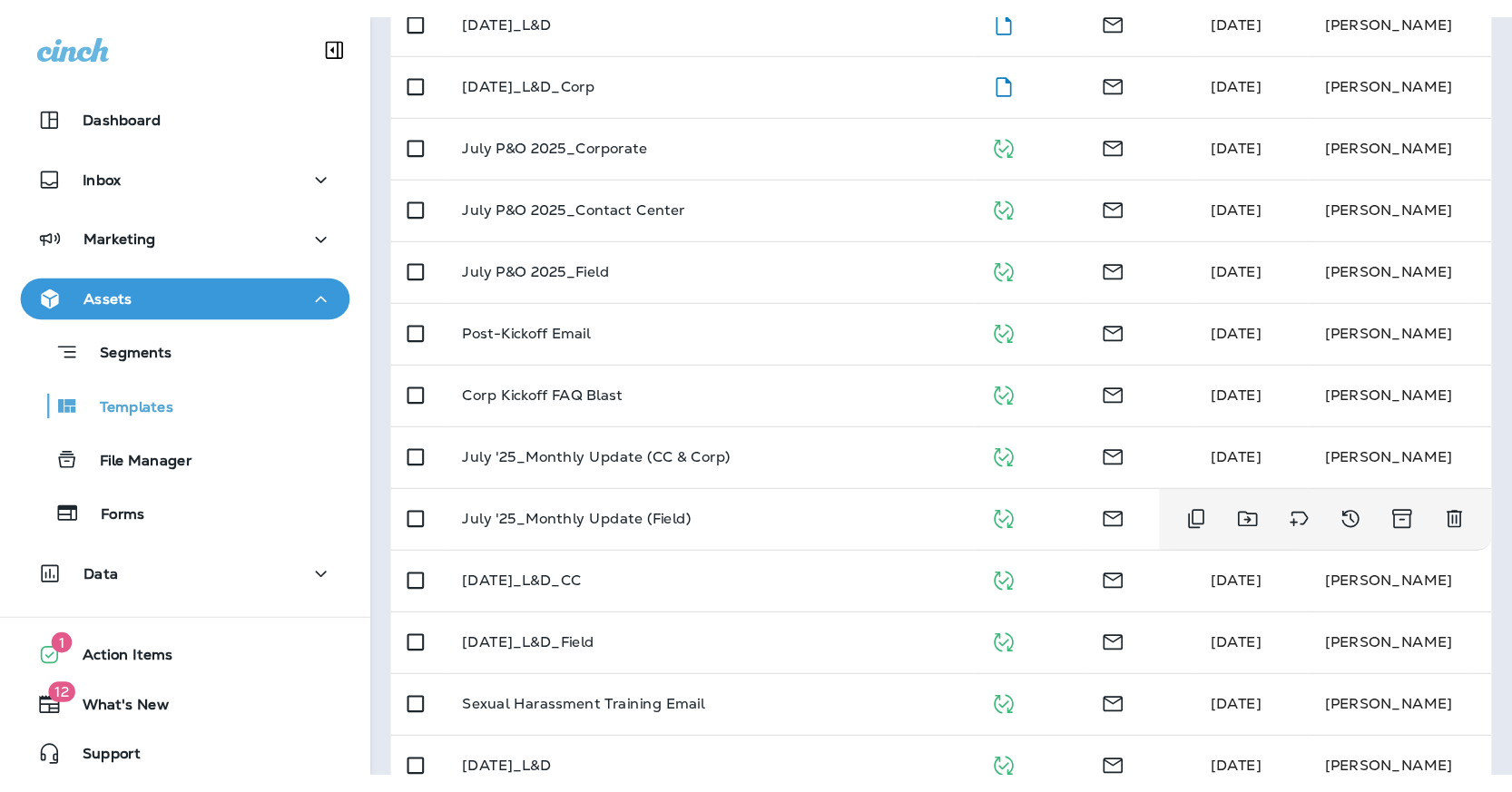 scroll, scrollTop: 373, scrollLeft: 0, axis: vertical 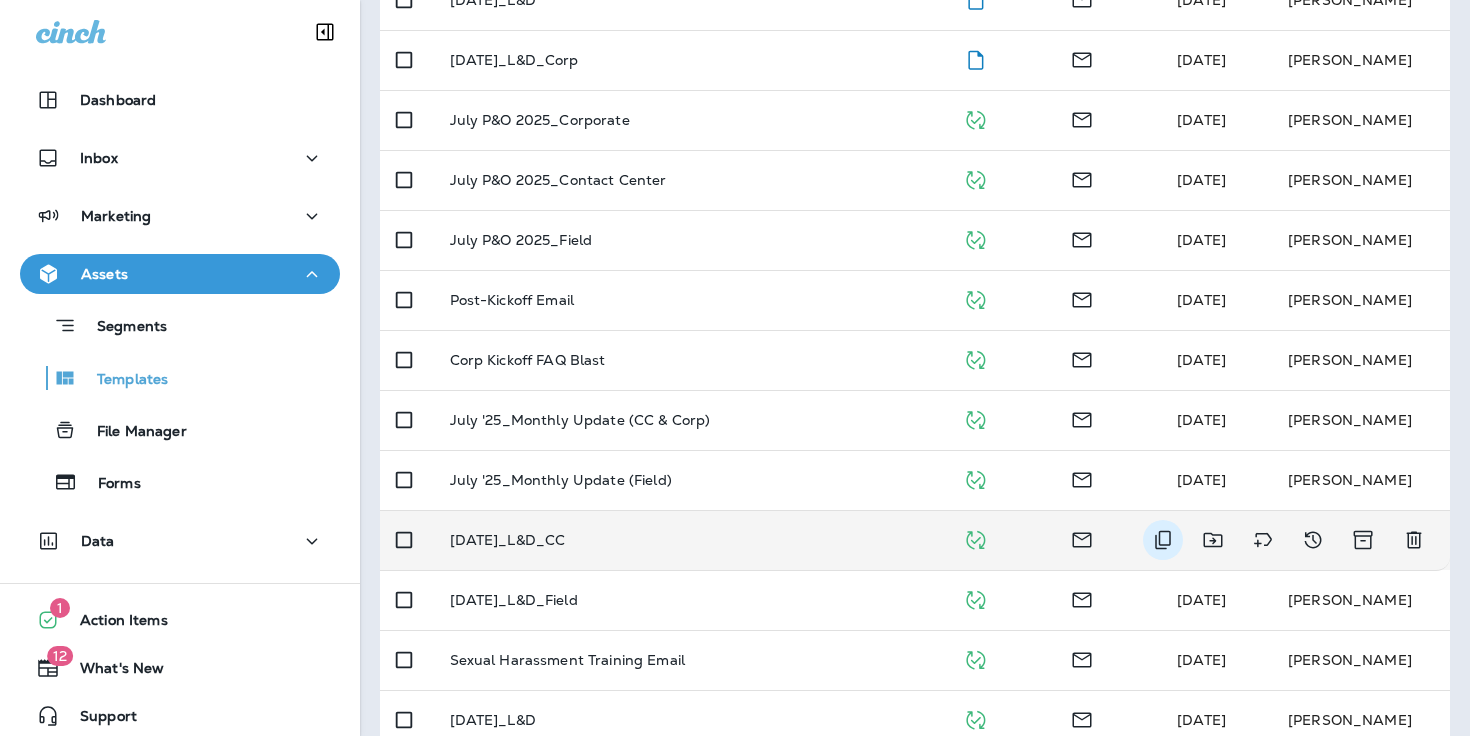click 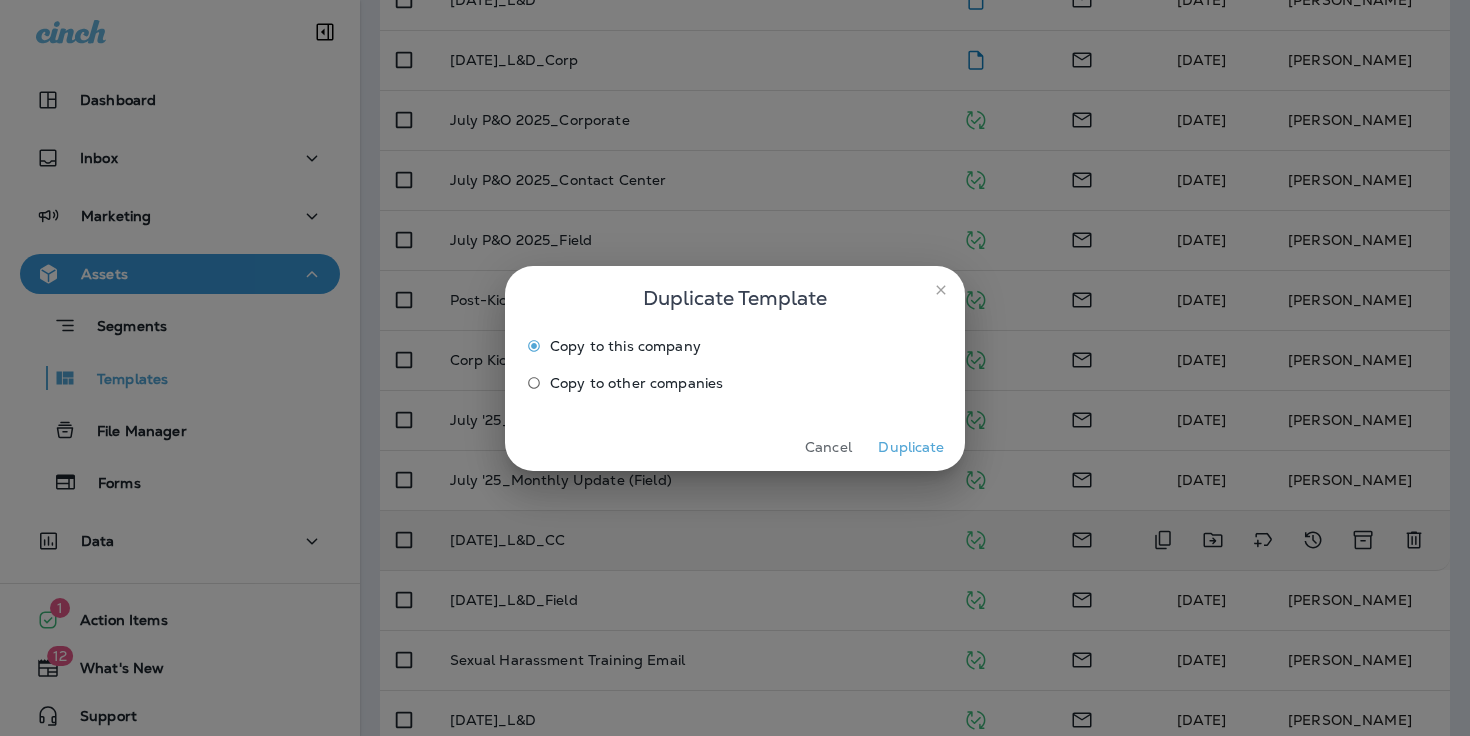 click on "Duplicate" at bounding box center [911, 447] 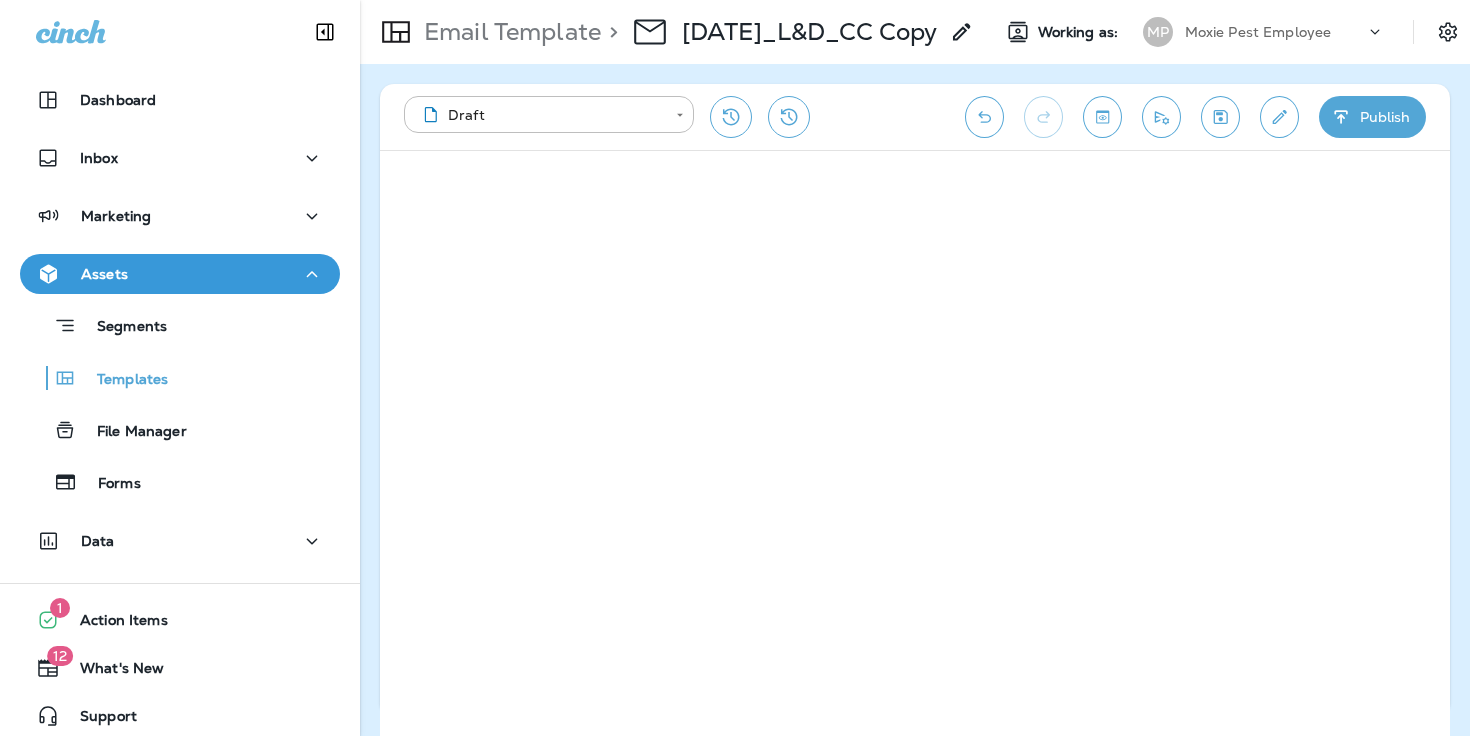 click 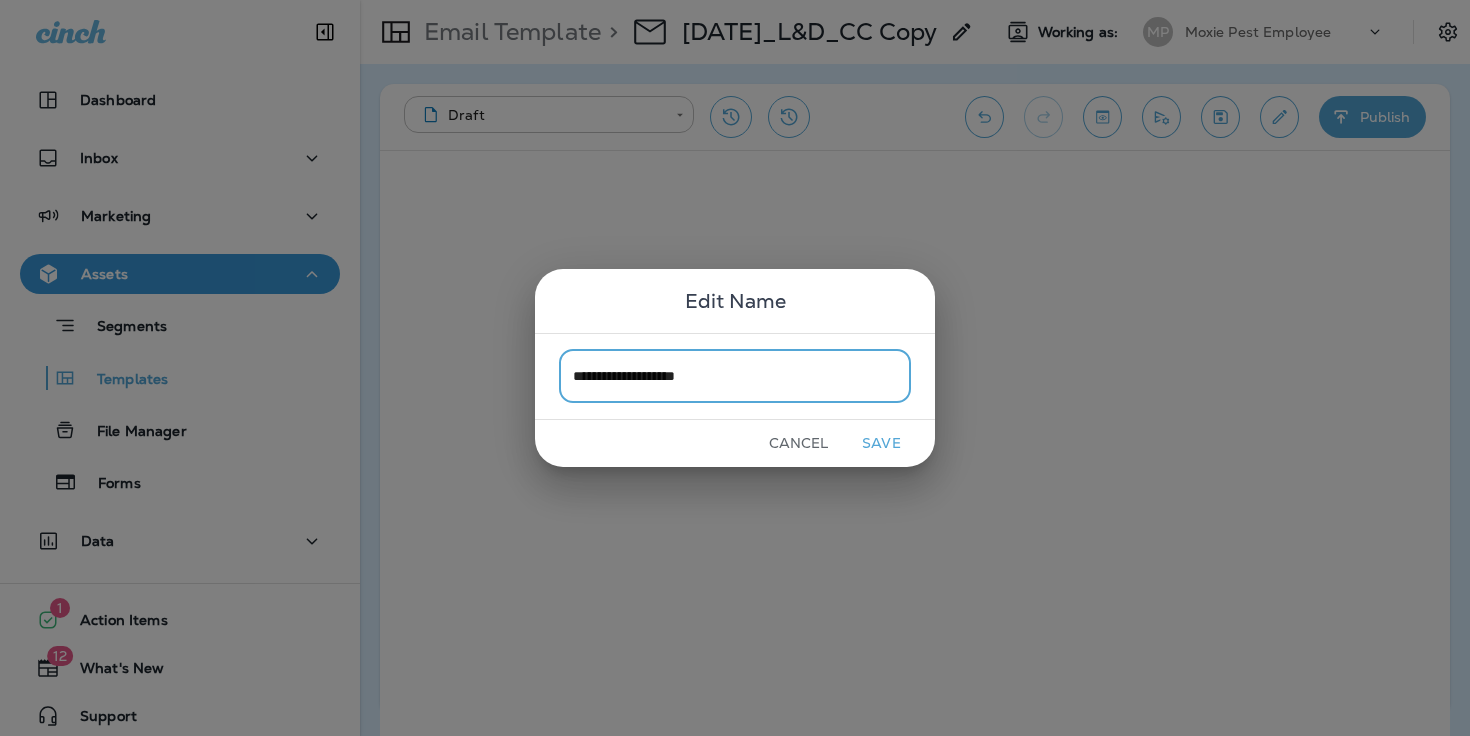 type on "**********" 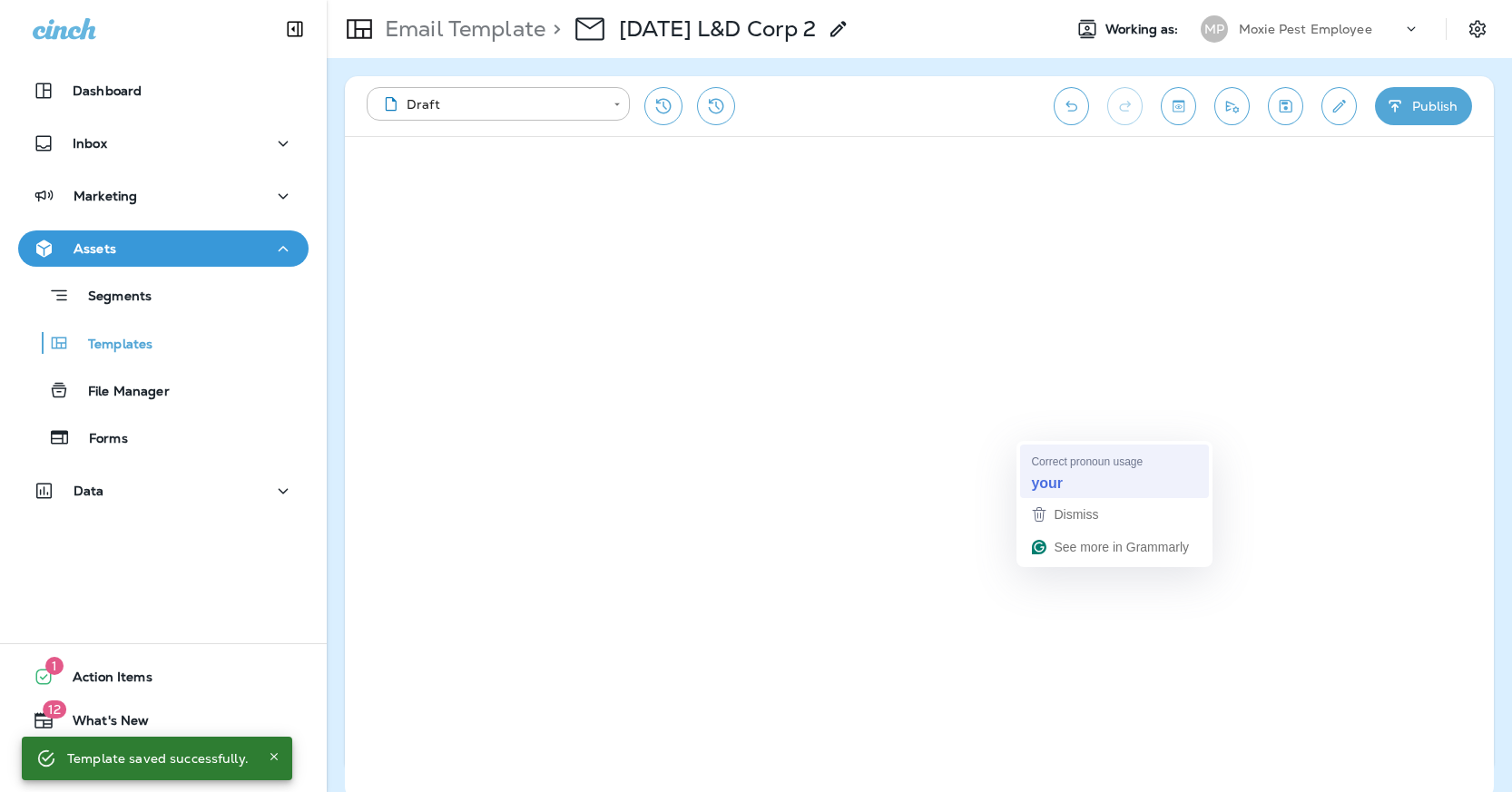 click on "your" at bounding box center [1046, 483] 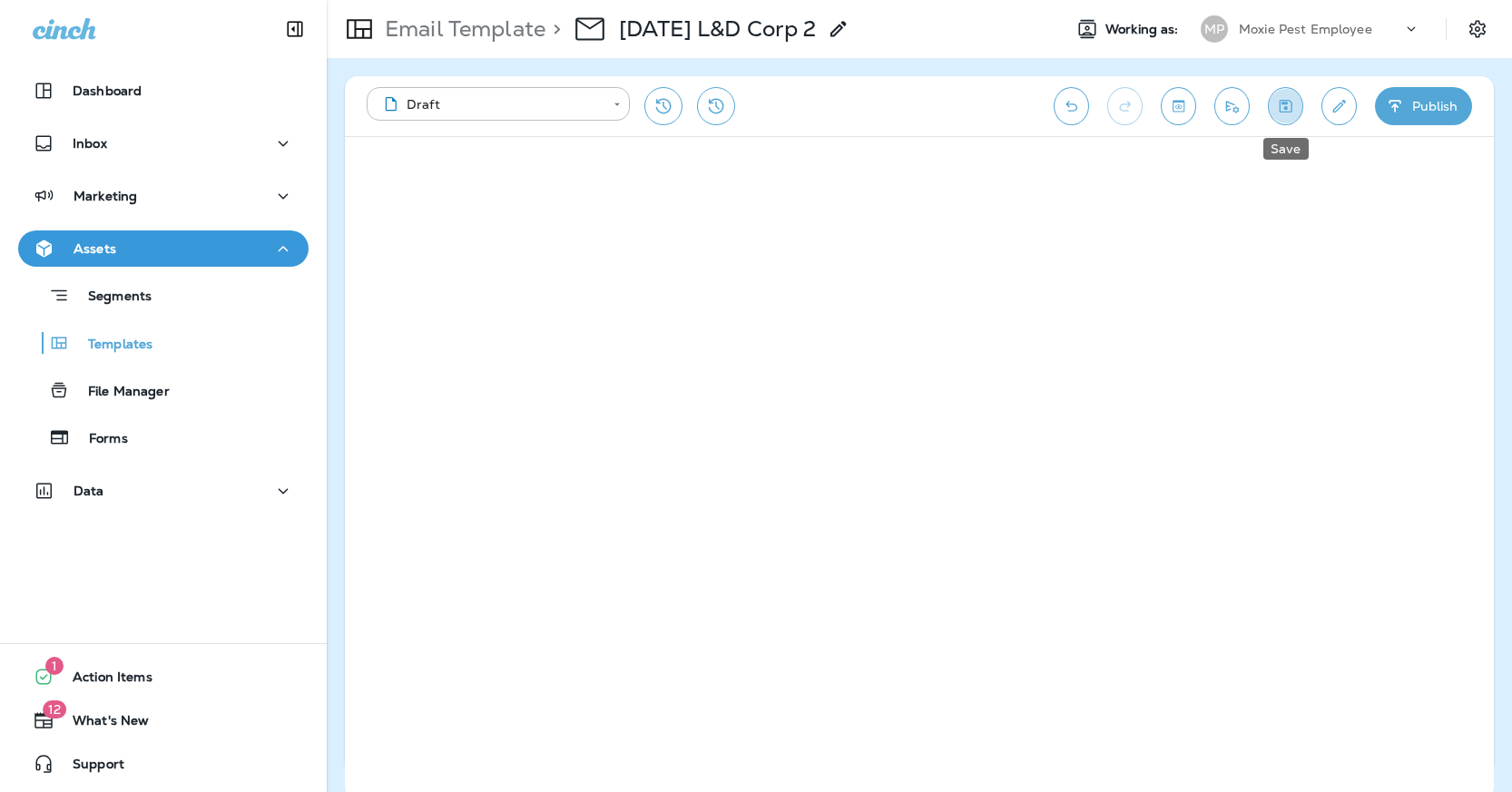 click 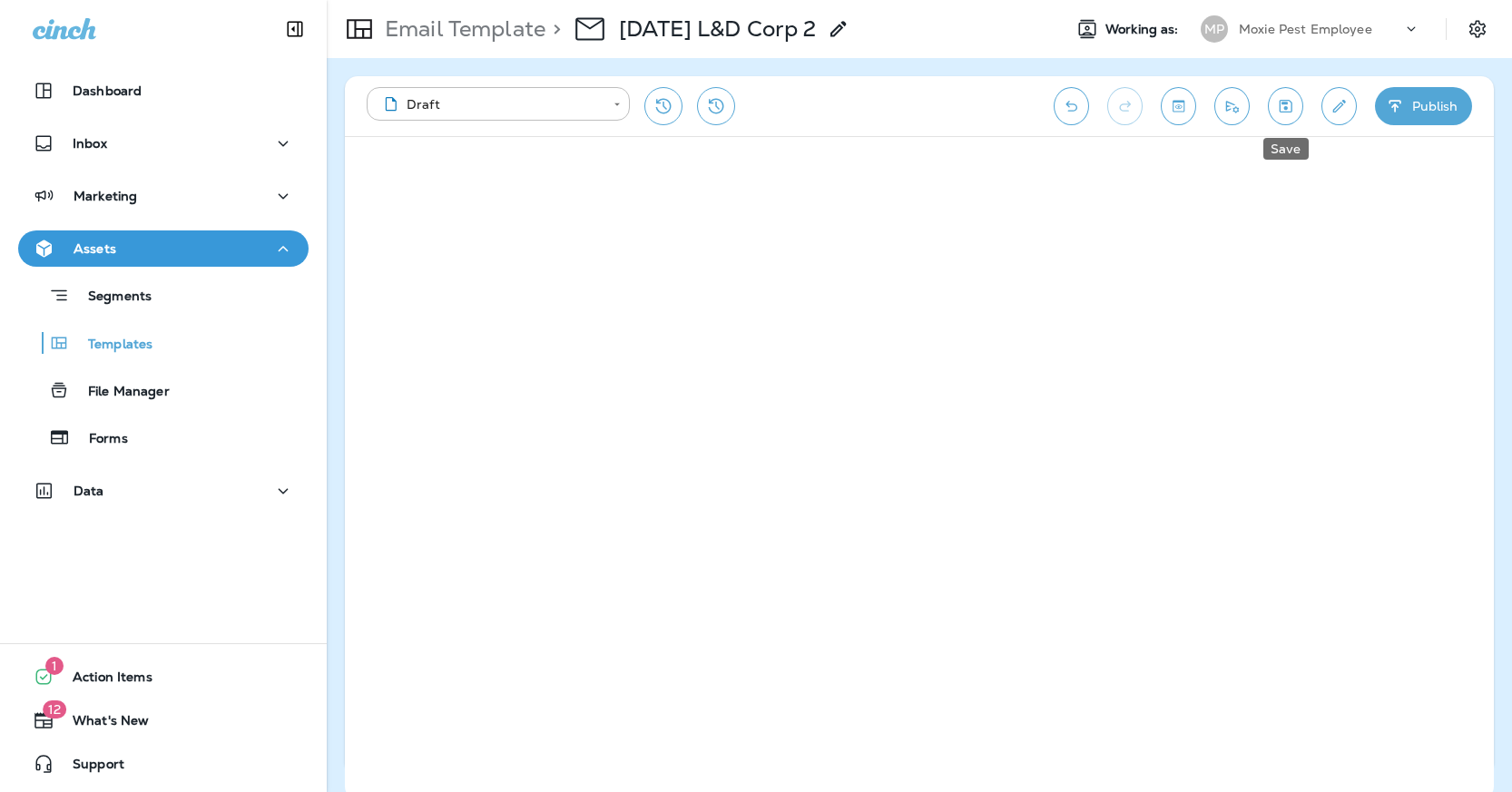 click 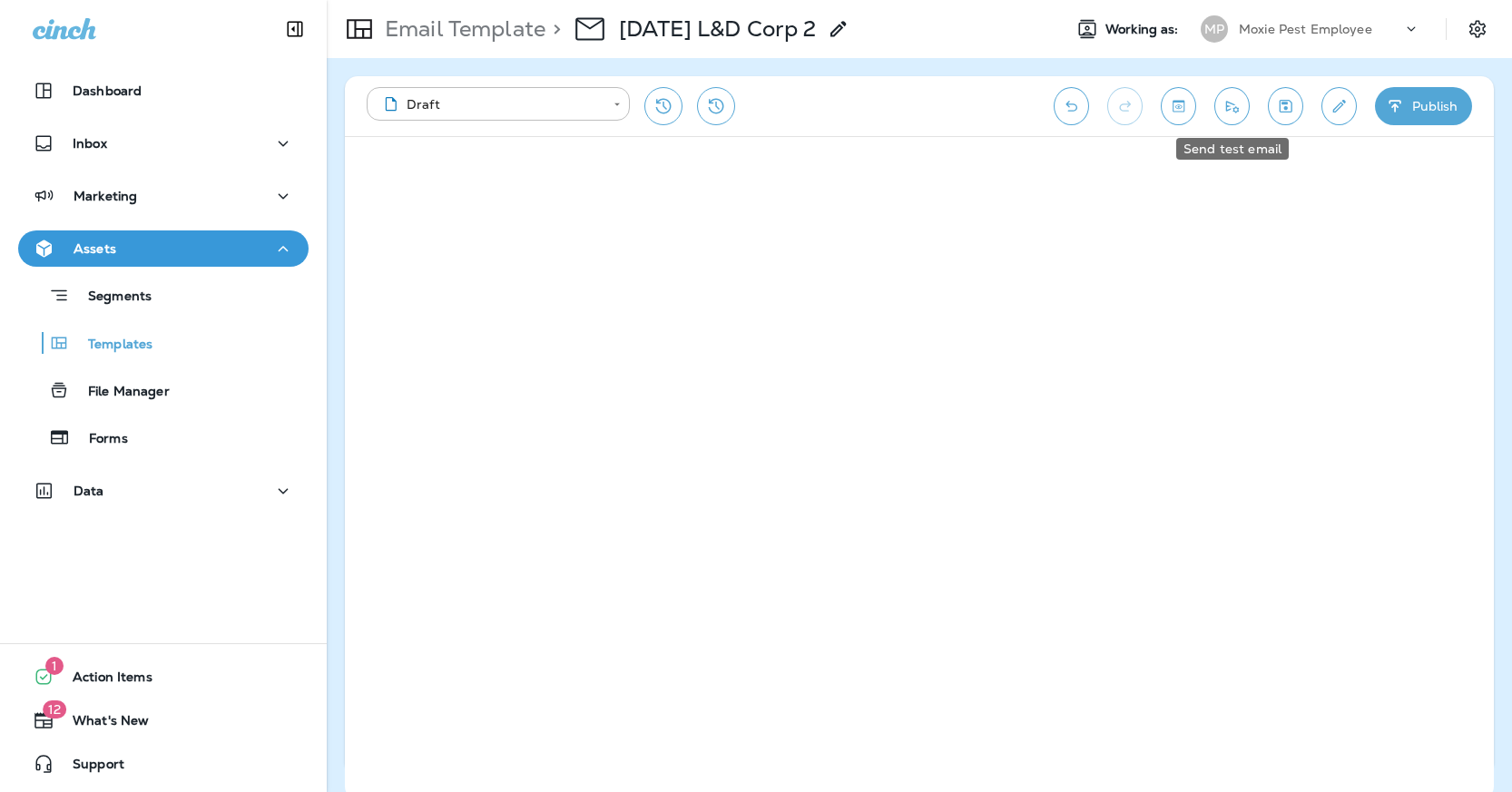 click 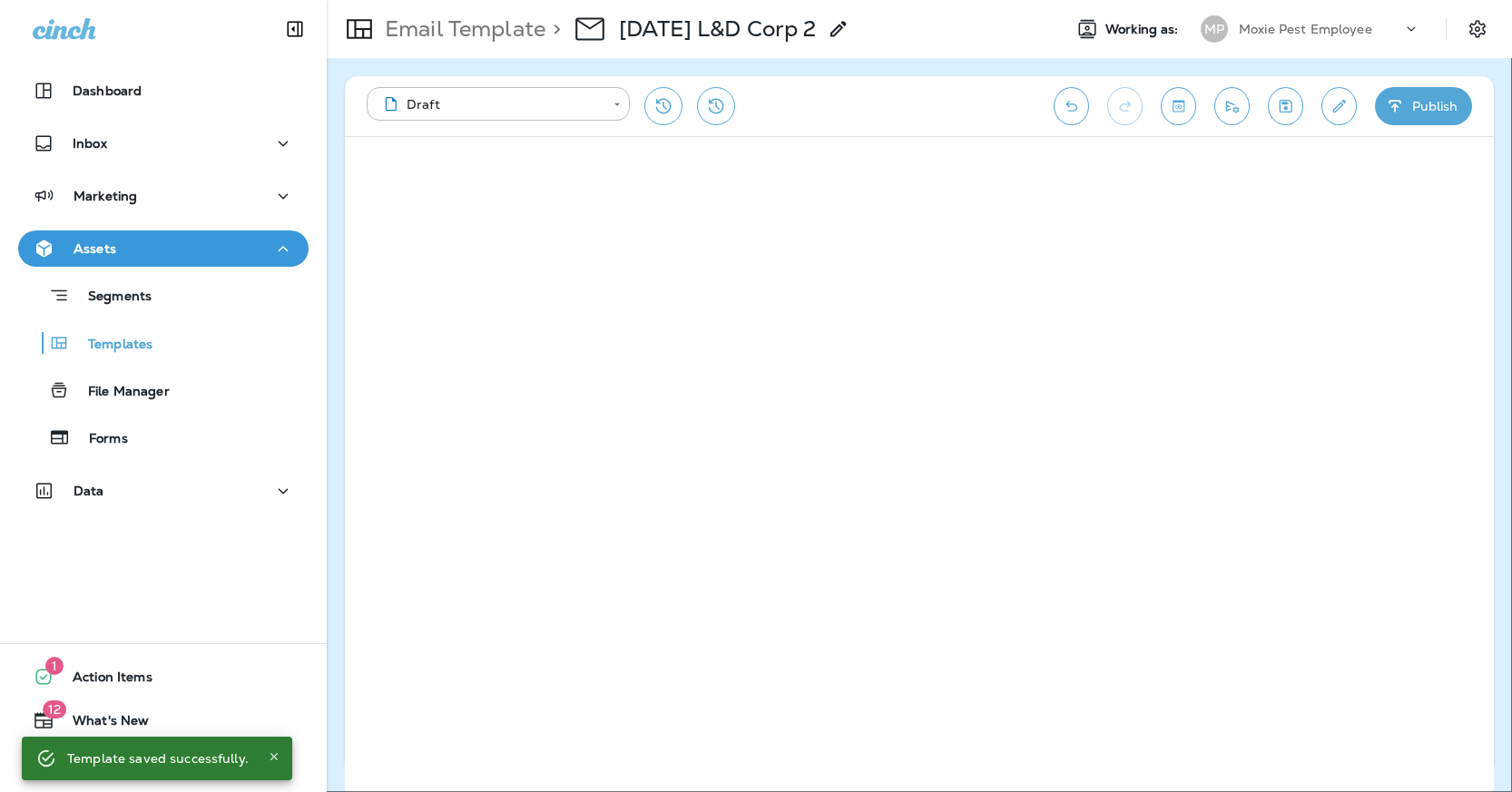 click on "**********" at bounding box center [769, 97] 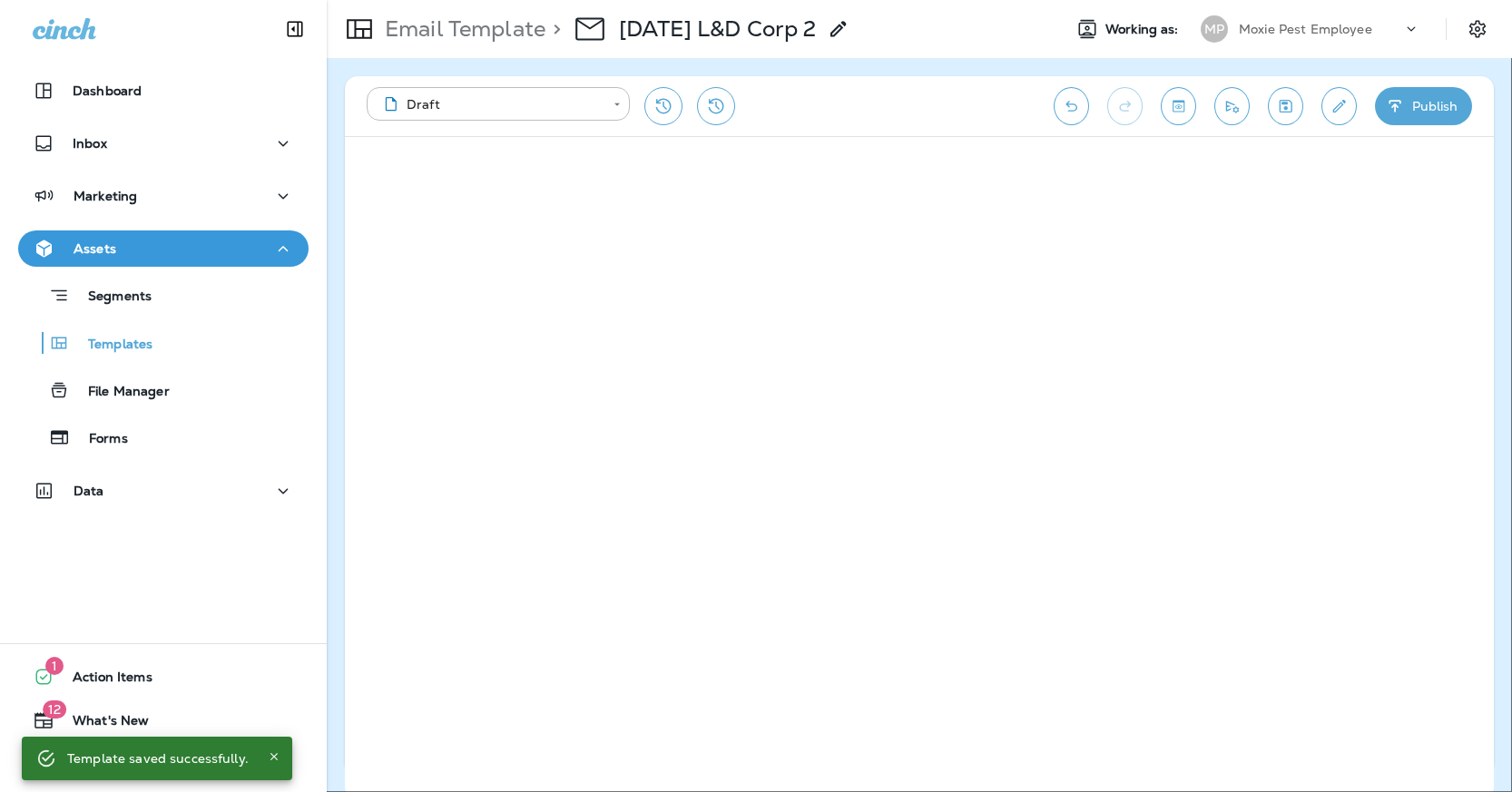 drag, startPoint x: 576, startPoint y: 277, endPoint x: 523, endPoint y: 274, distance: 53.08484 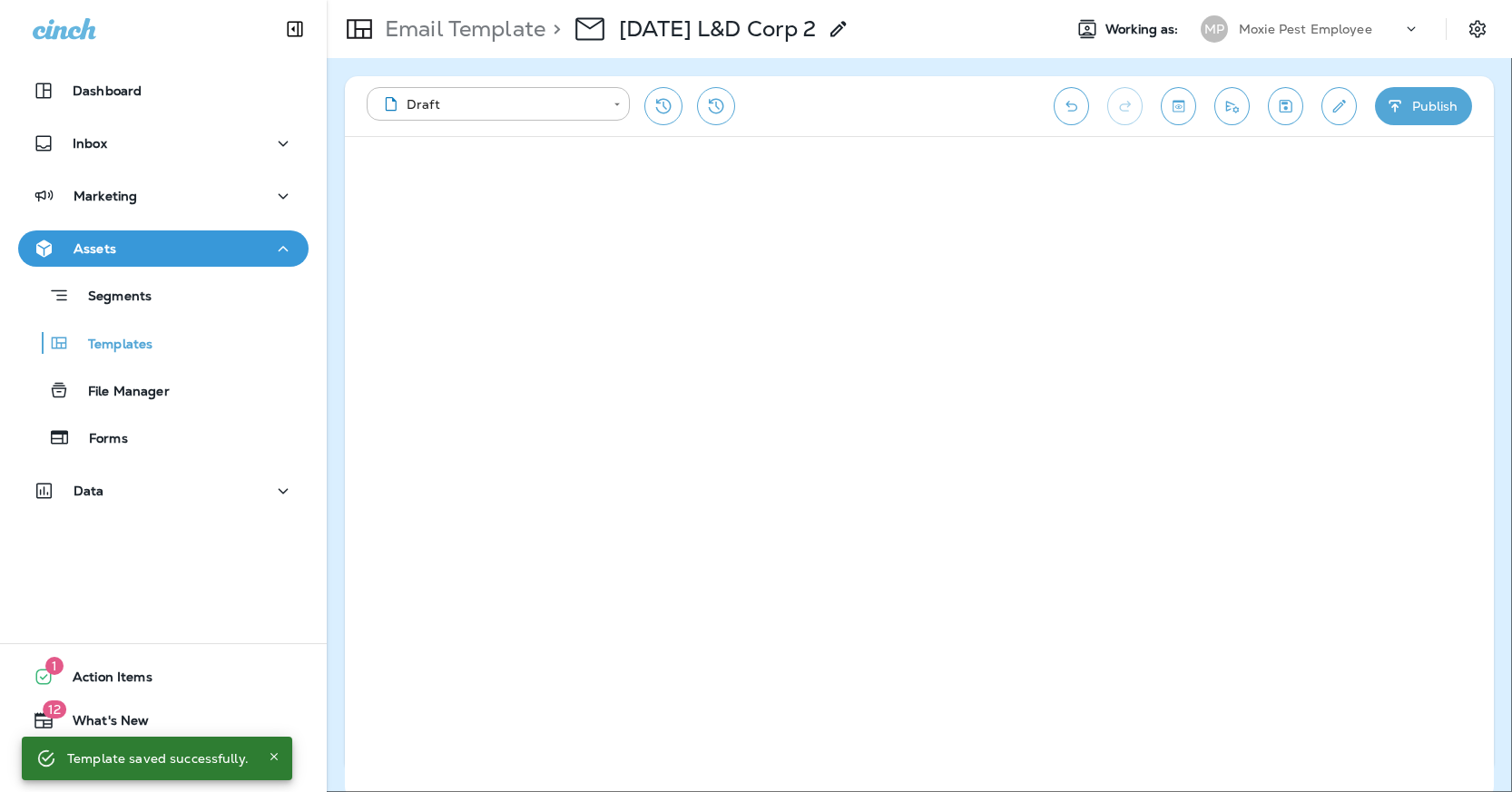 click on "**********" at bounding box center (769, 97) 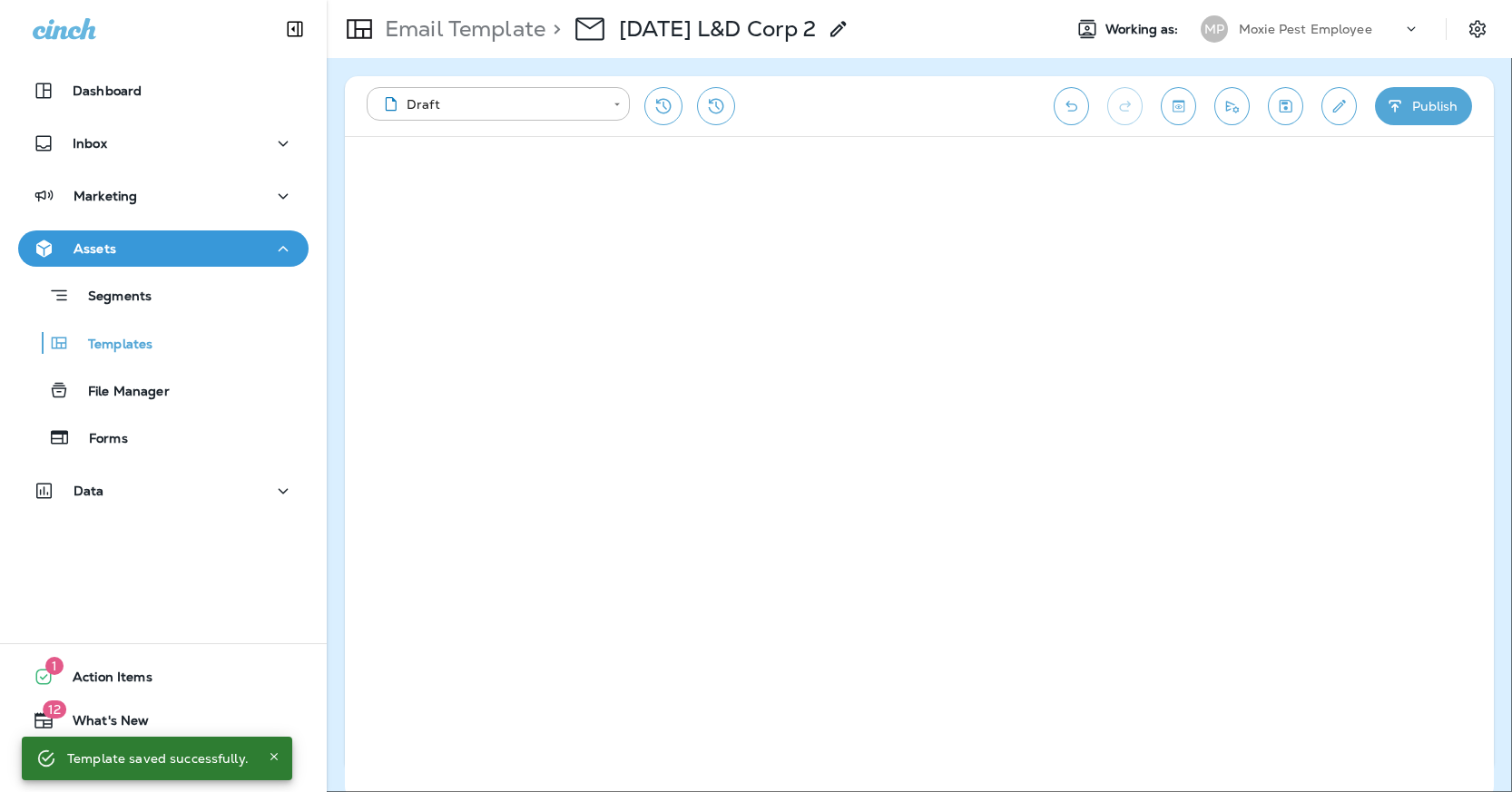 type on "**********" 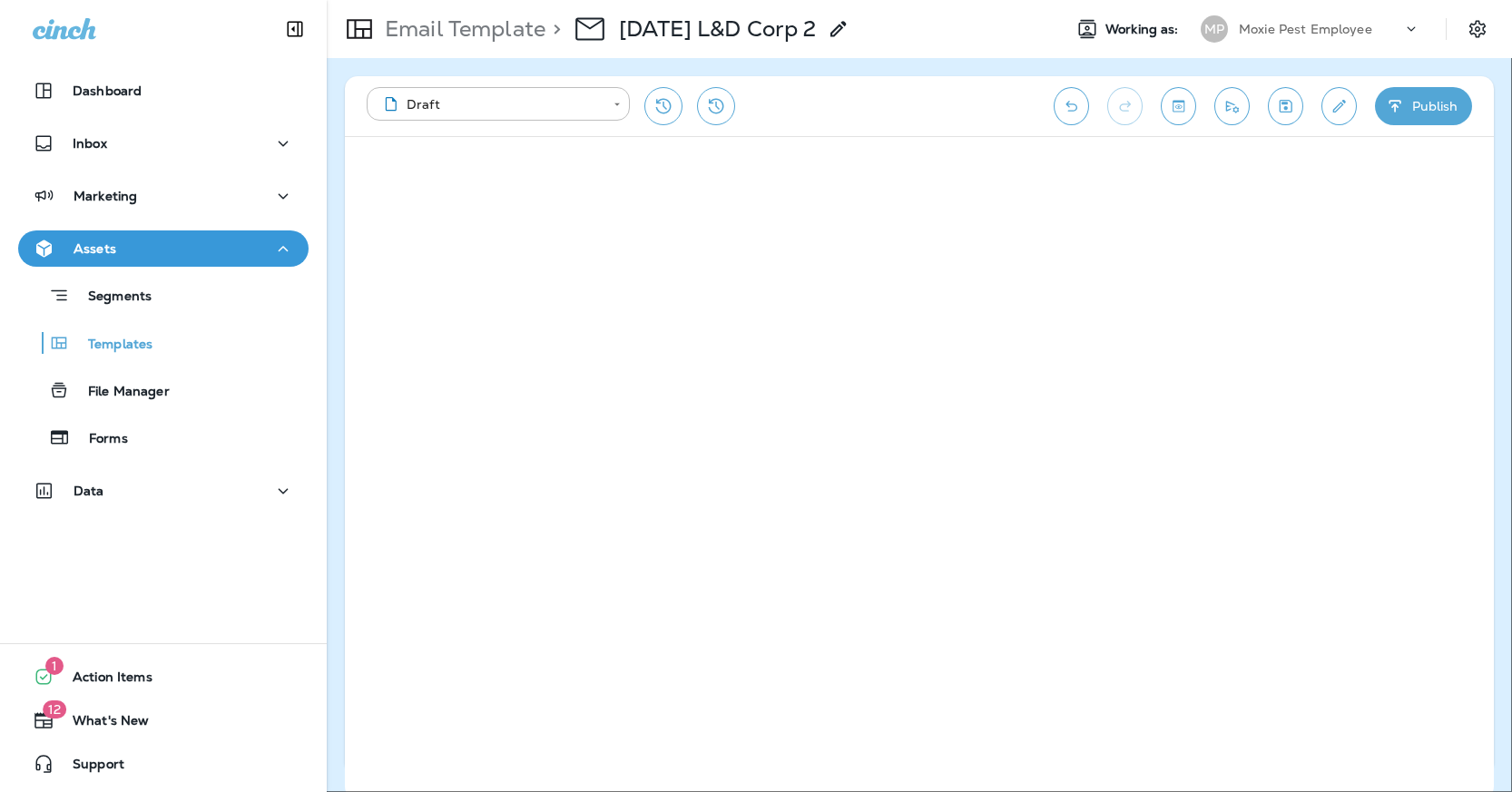 click on "Send" at bounding box center [700, 342] 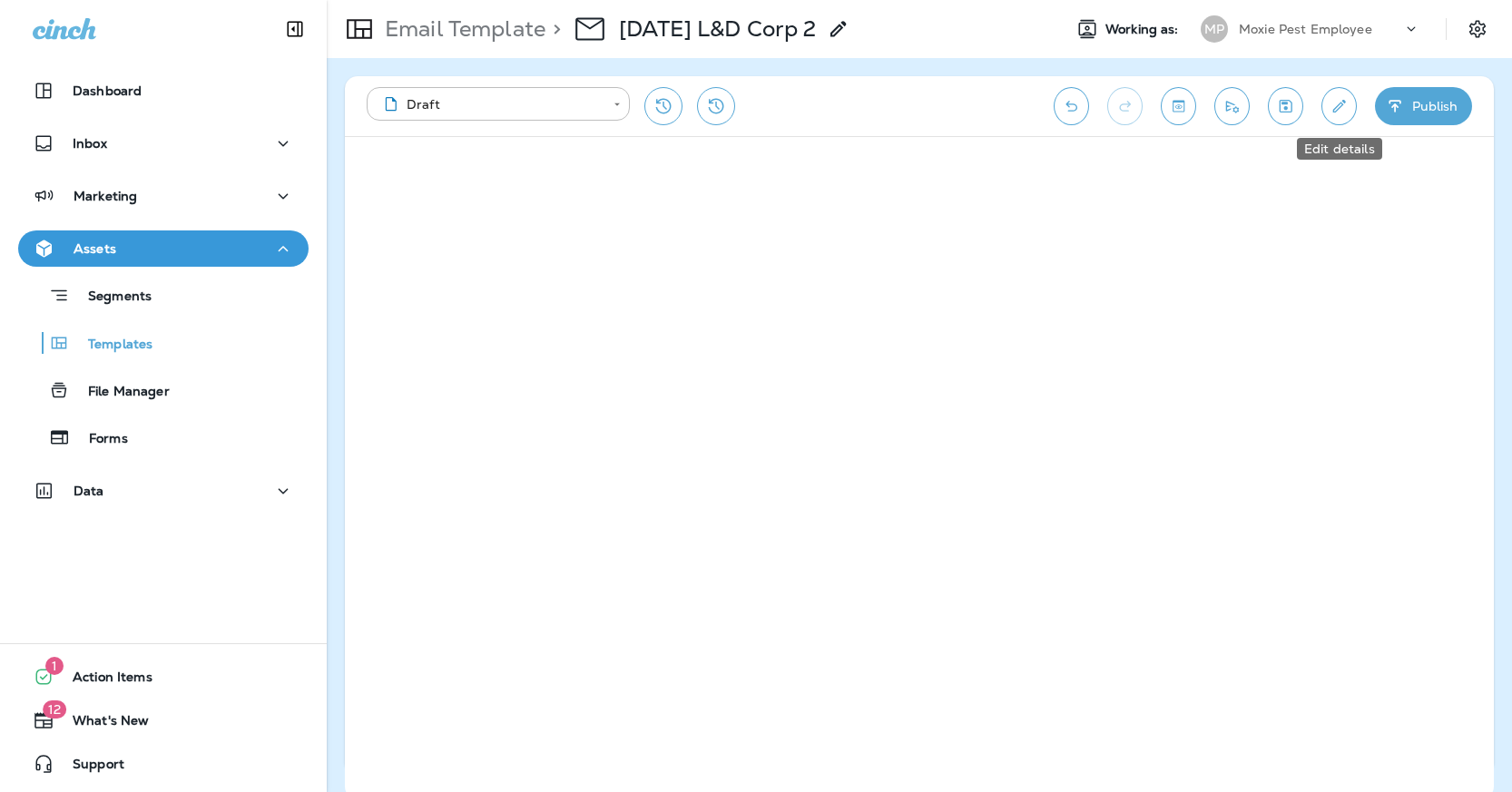 click 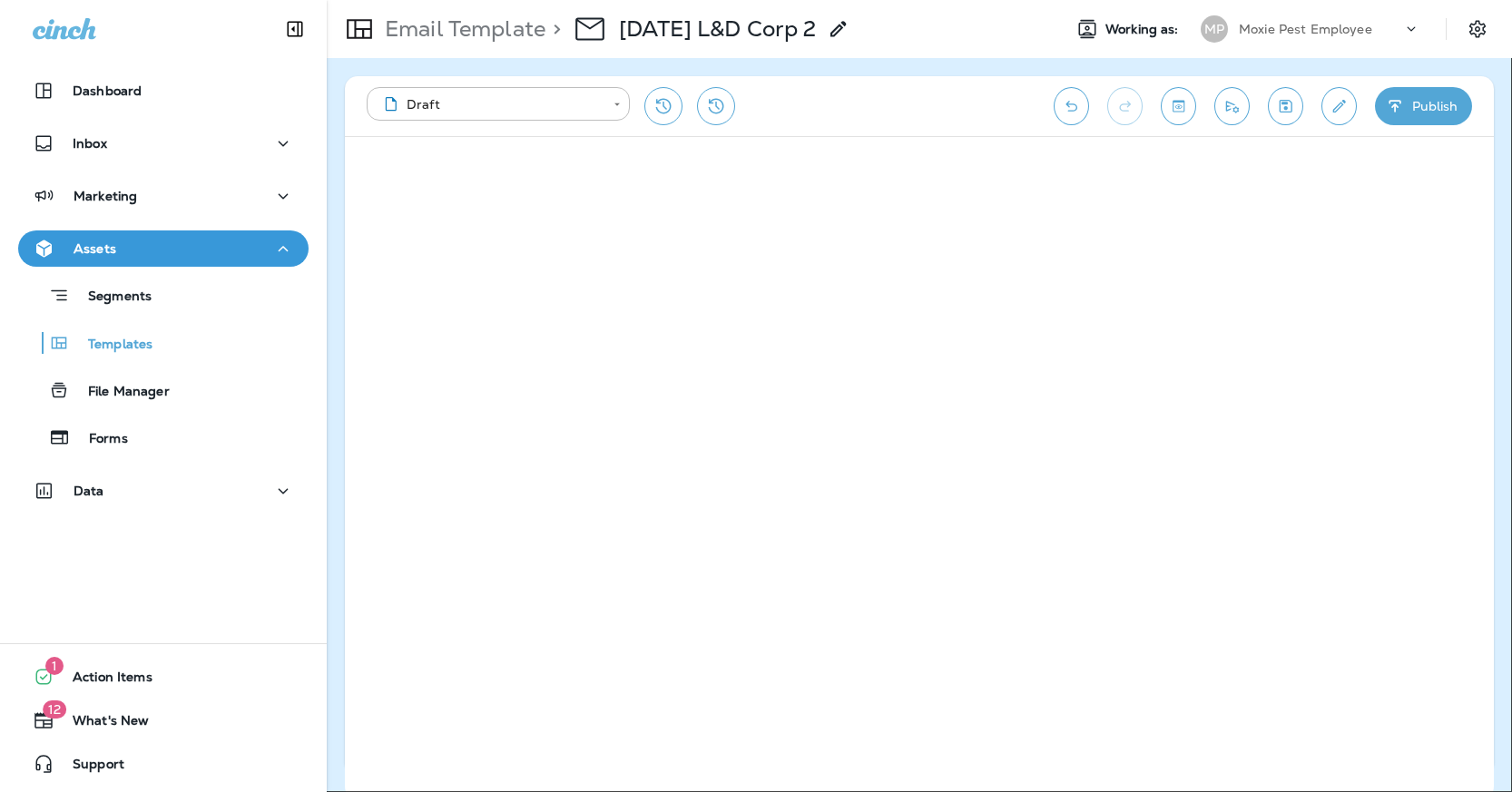 click 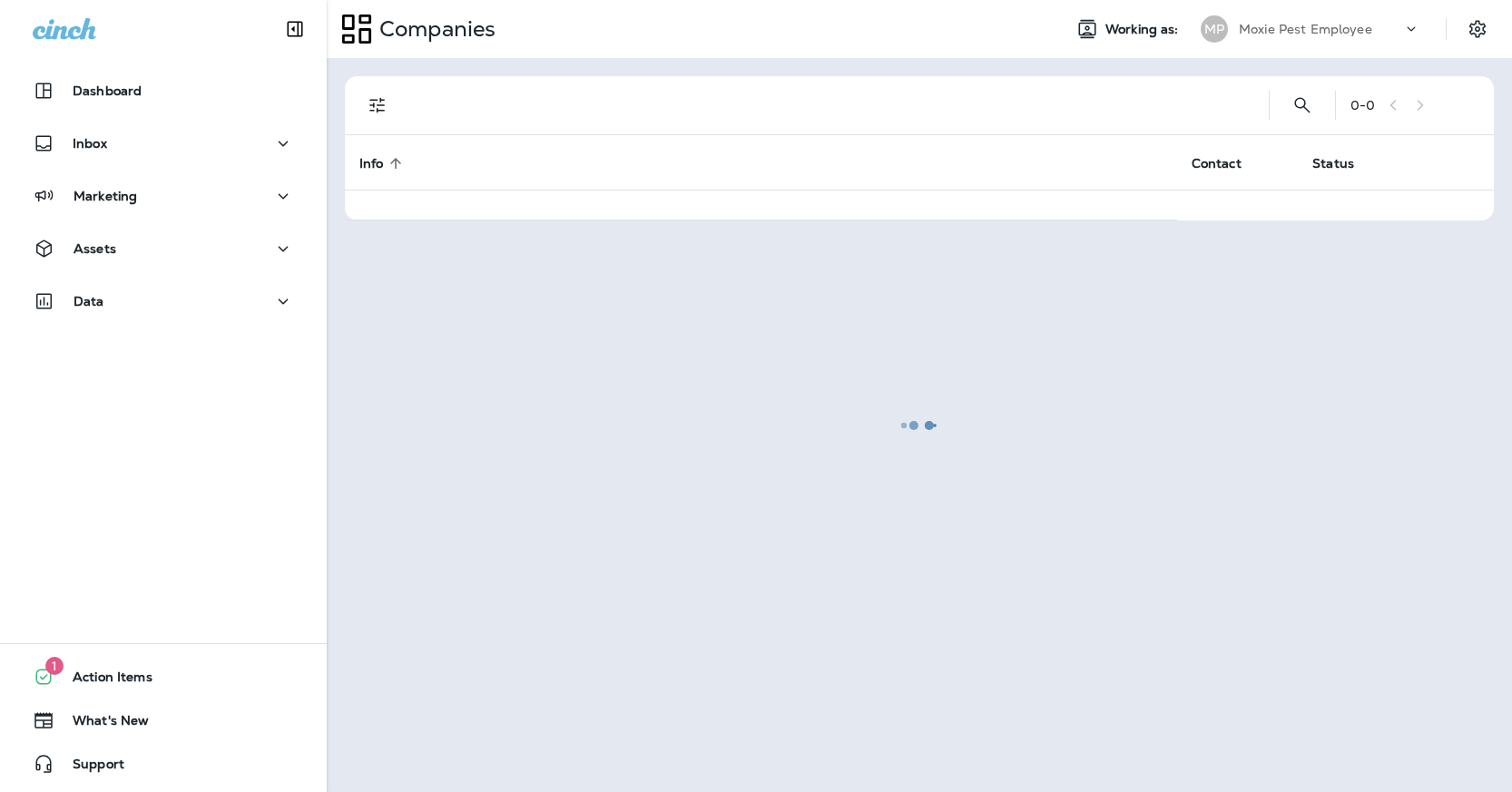 scroll, scrollTop: 0, scrollLeft: 0, axis: both 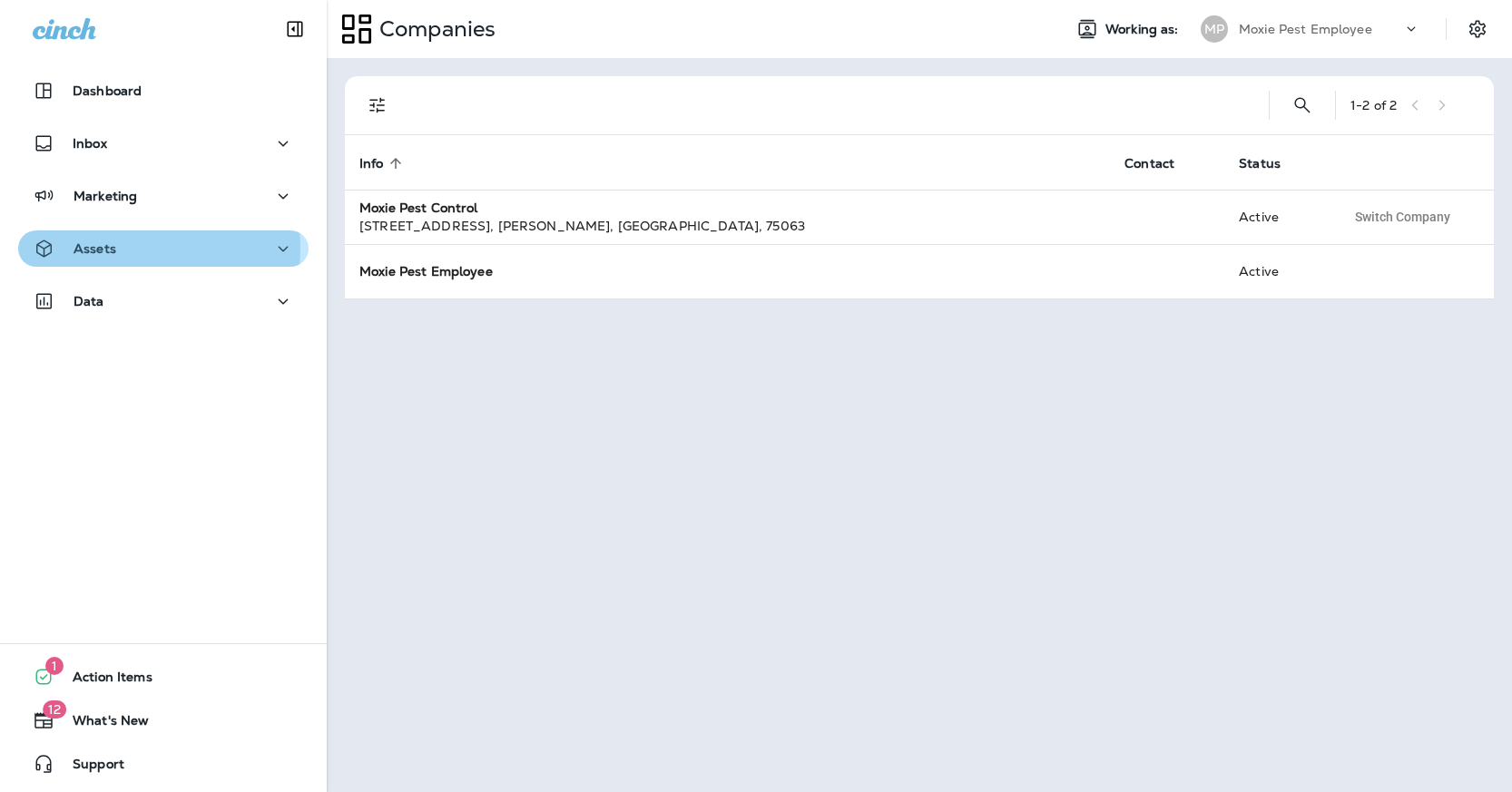 click on "Assets" at bounding box center (163, 249) 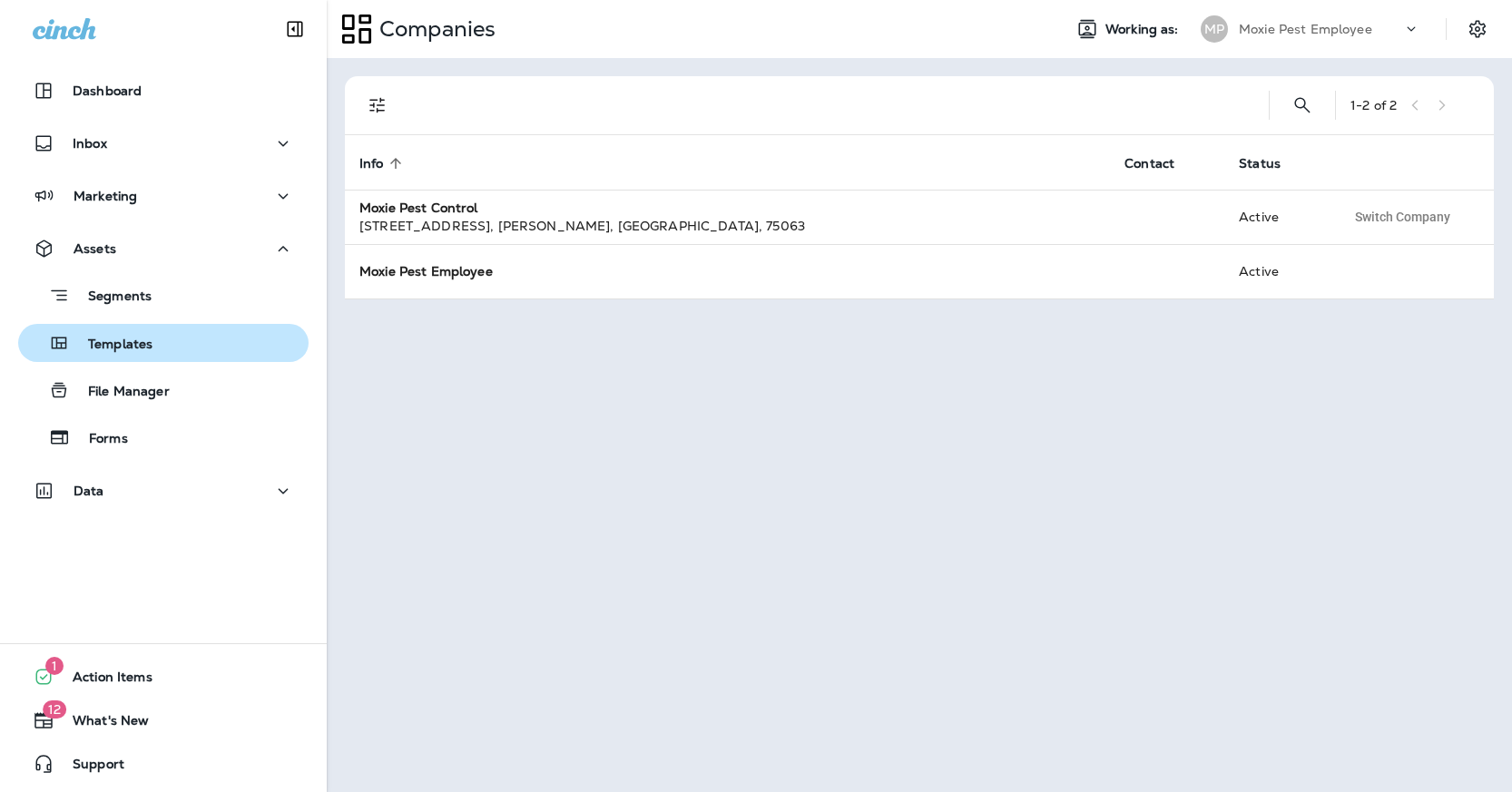 click on "Templates" at bounding box center (111, 345) 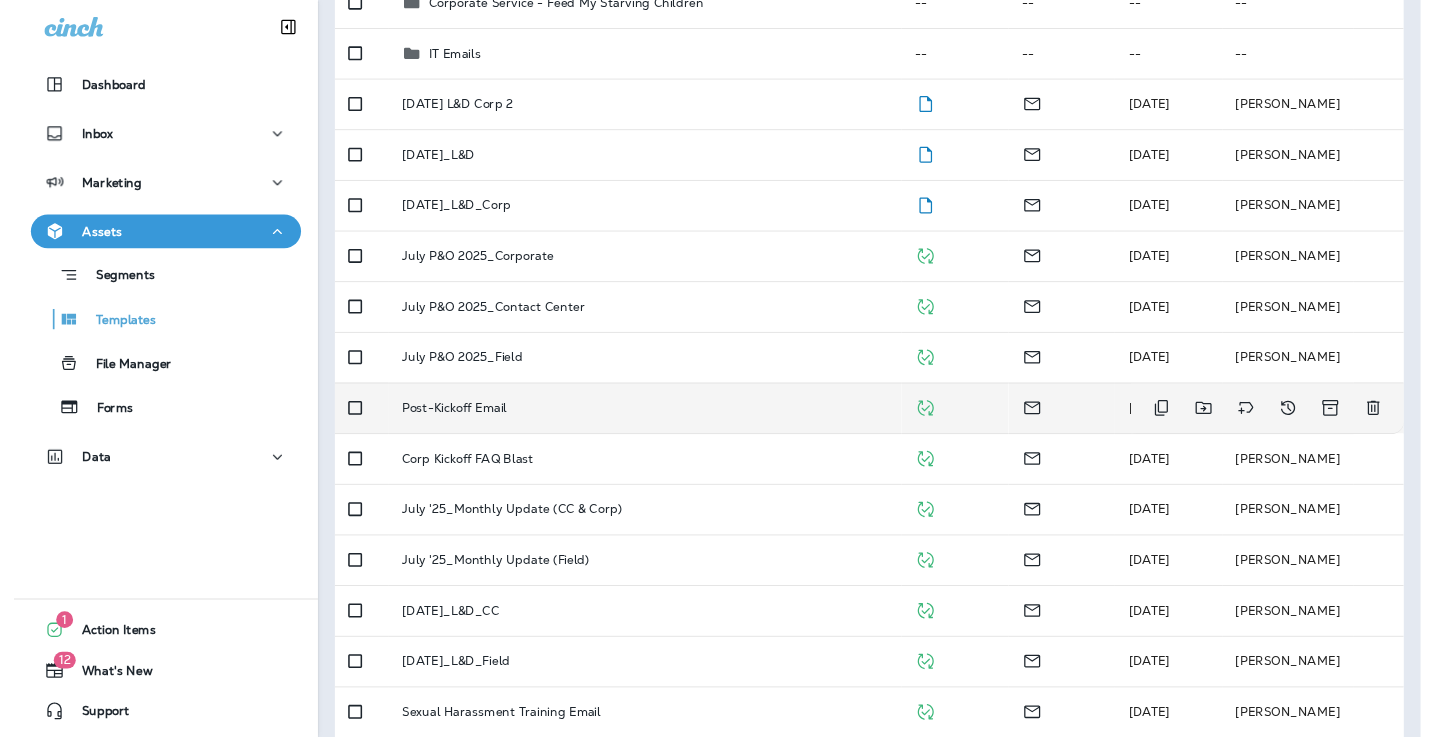 scroll, scrollTop: 289, scrollLeft: 0, axis: vertical 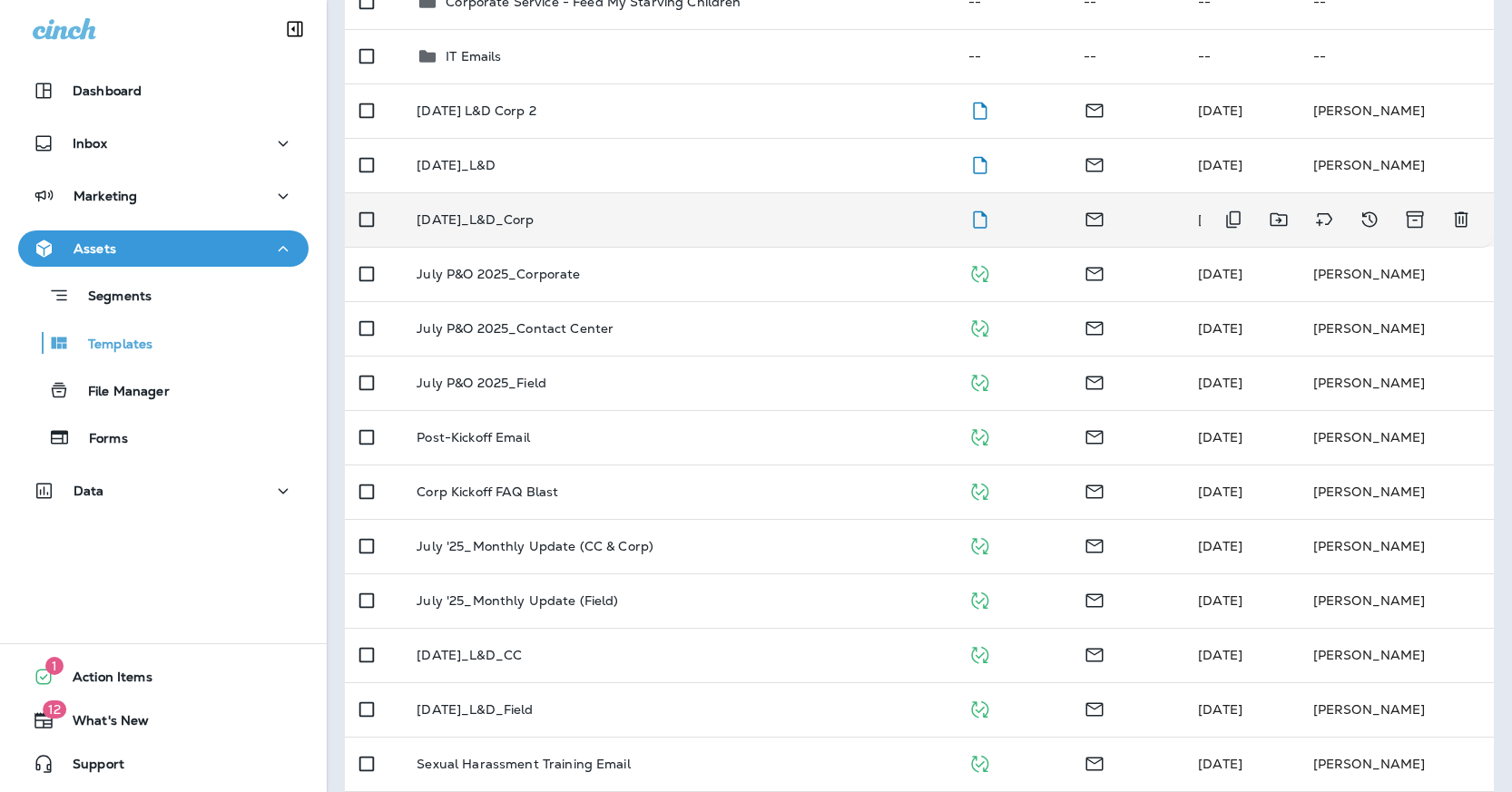 click on "[DATE]_L&D_Corp" at bounding box center (475, 220) 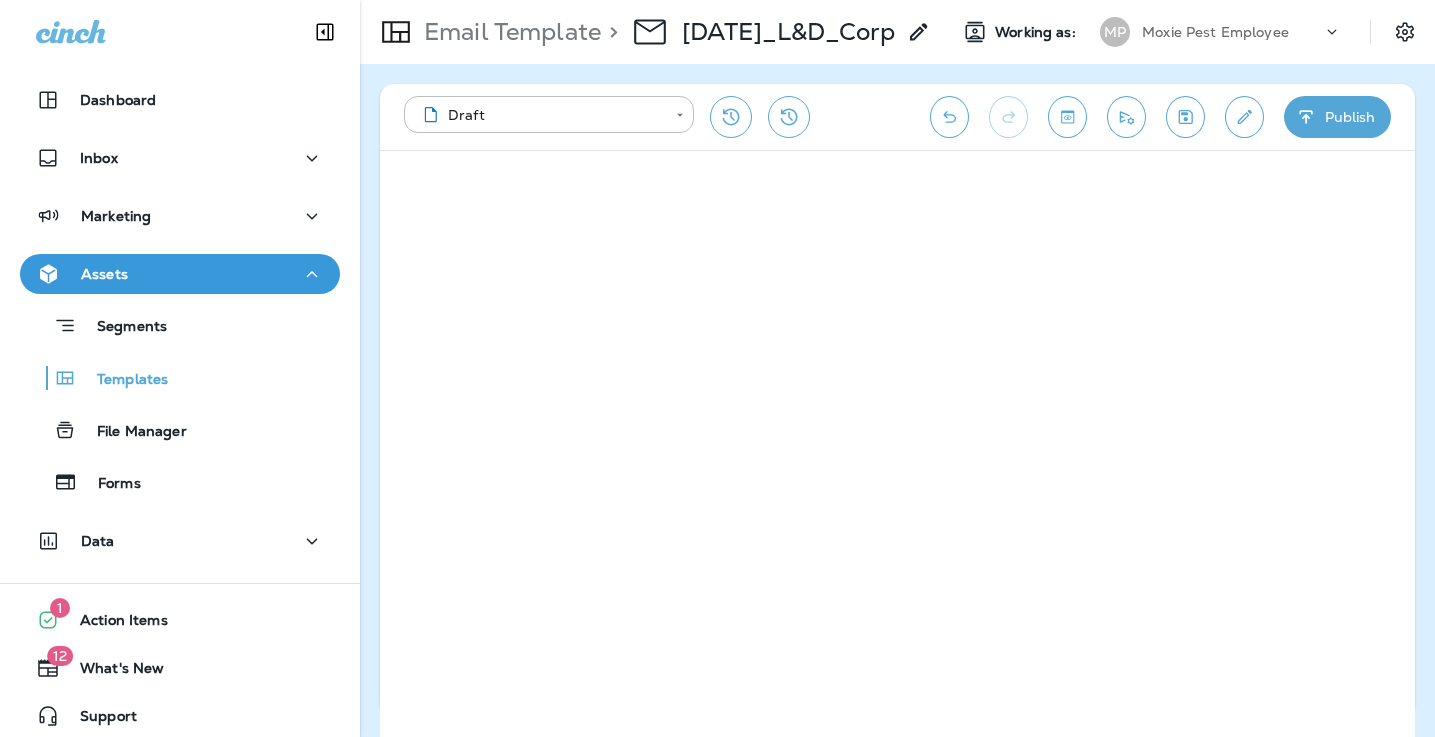 scroll, scrollTop: 0, scrollLeft: 0, axis: both 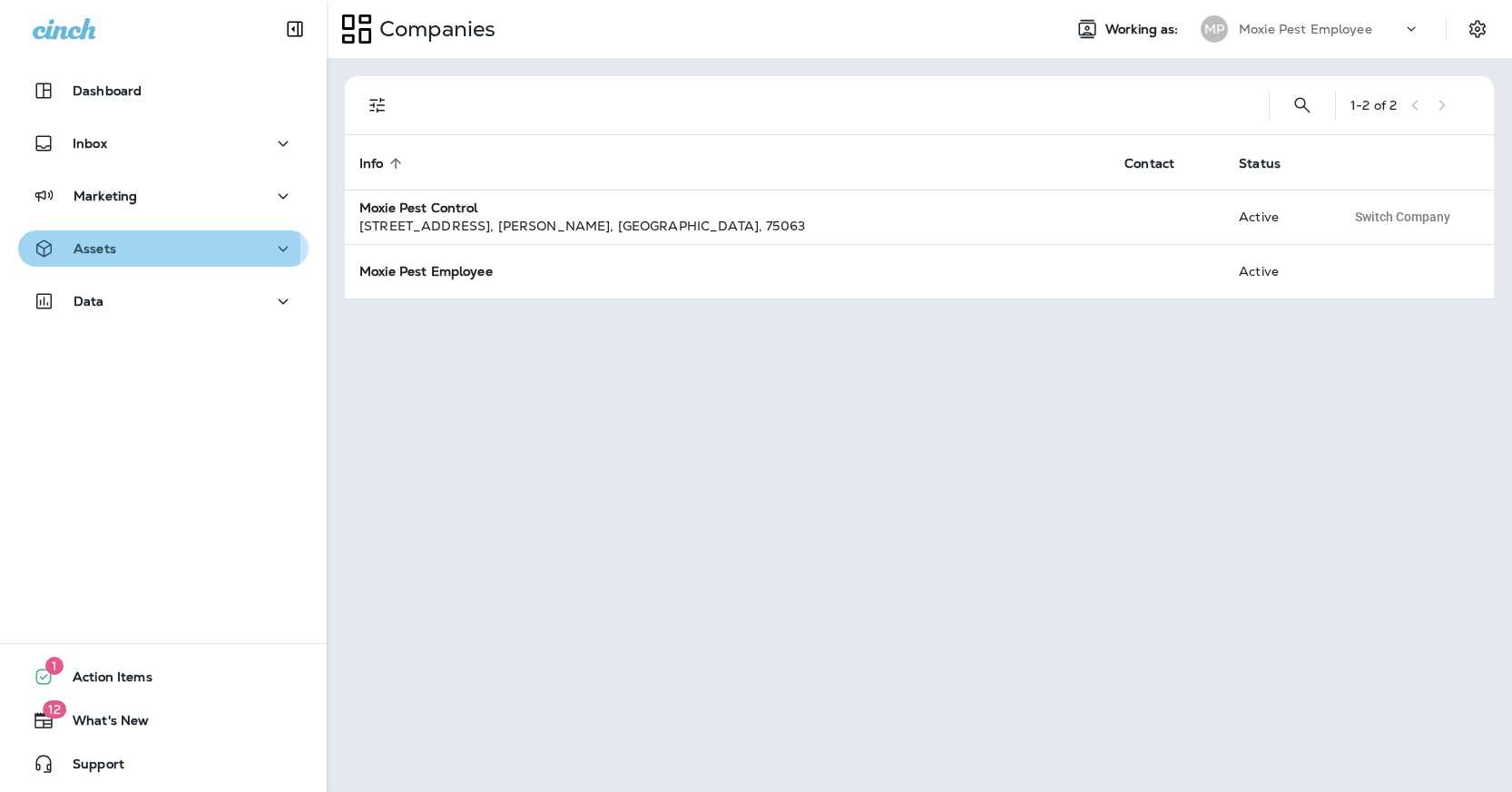 click on "Assets" at bounding box center [94, 249] 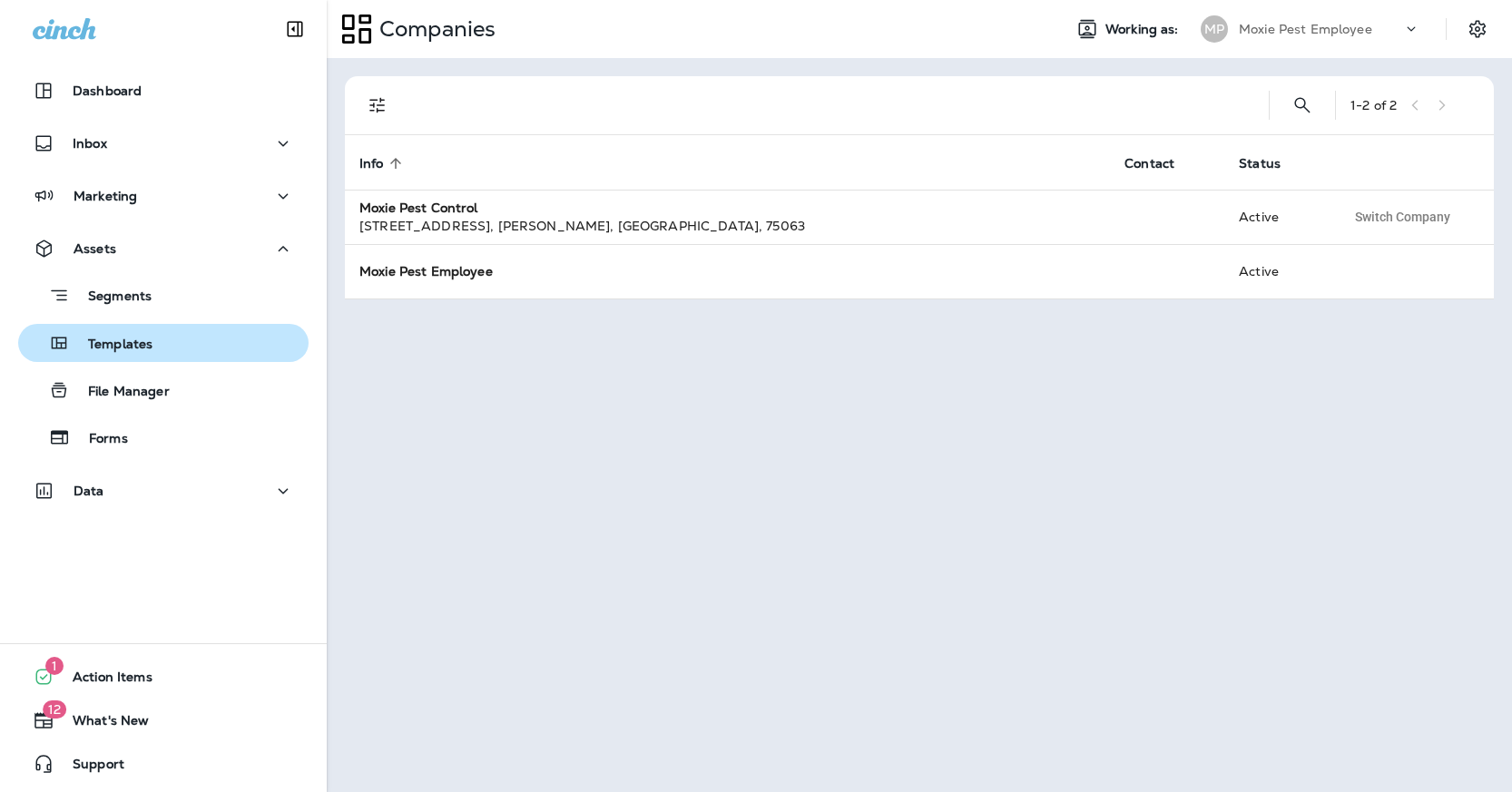 click on "Templates" at bounding box center [111, 345] 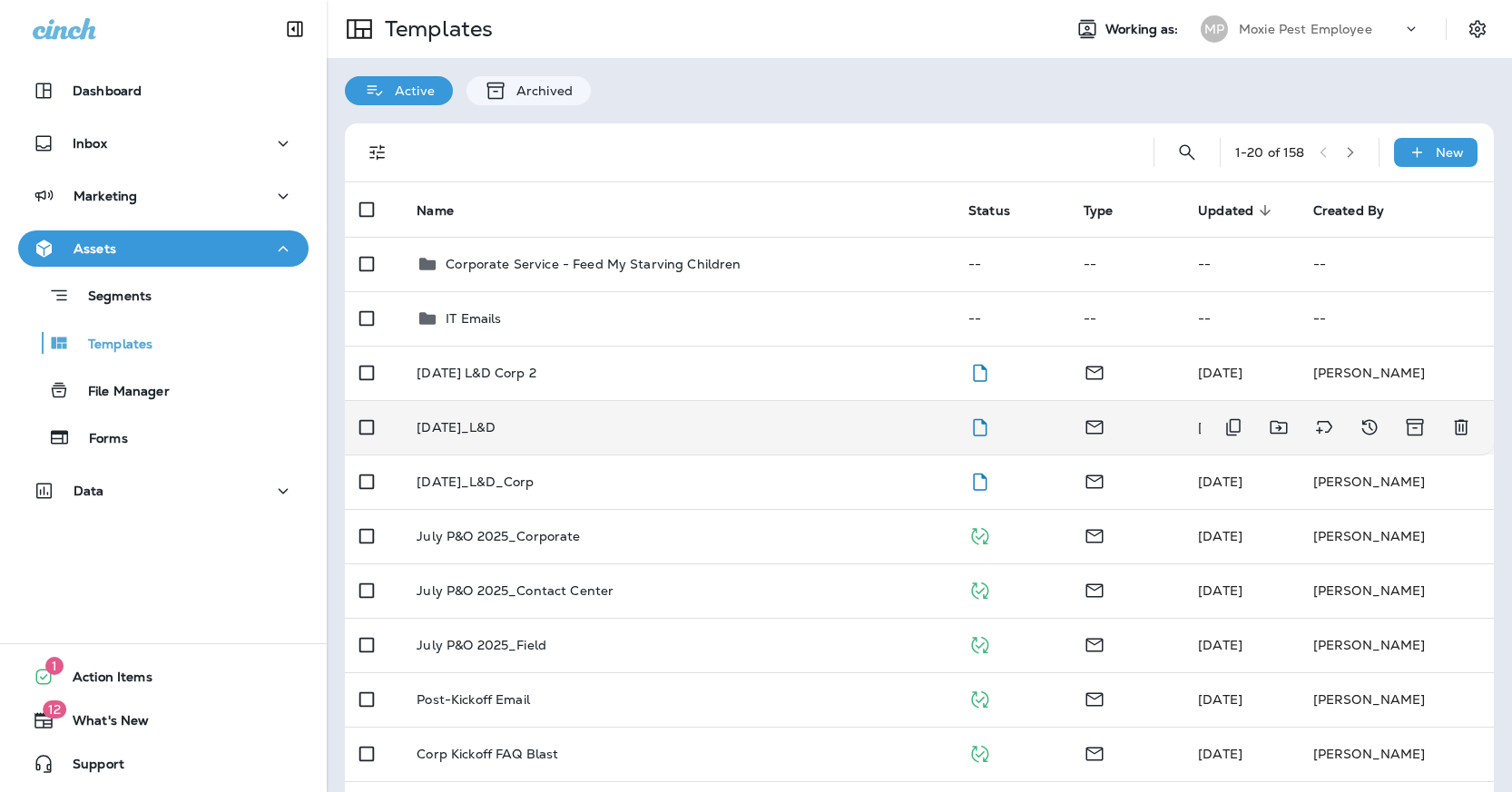 click on "[DATE]_L&D" at bounding box center [456, 427] 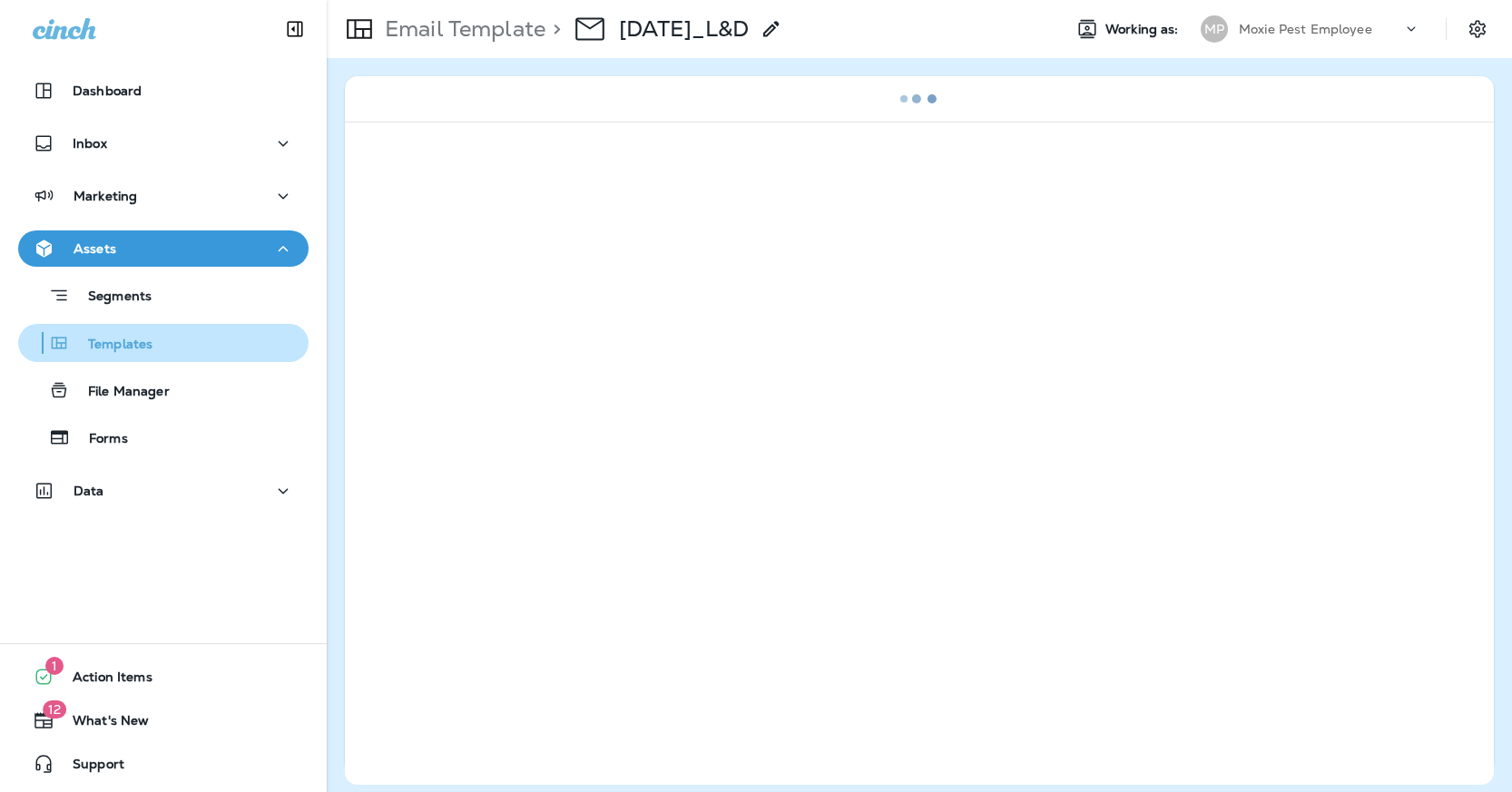 click on "Templates" at bounding box center (111, 345) 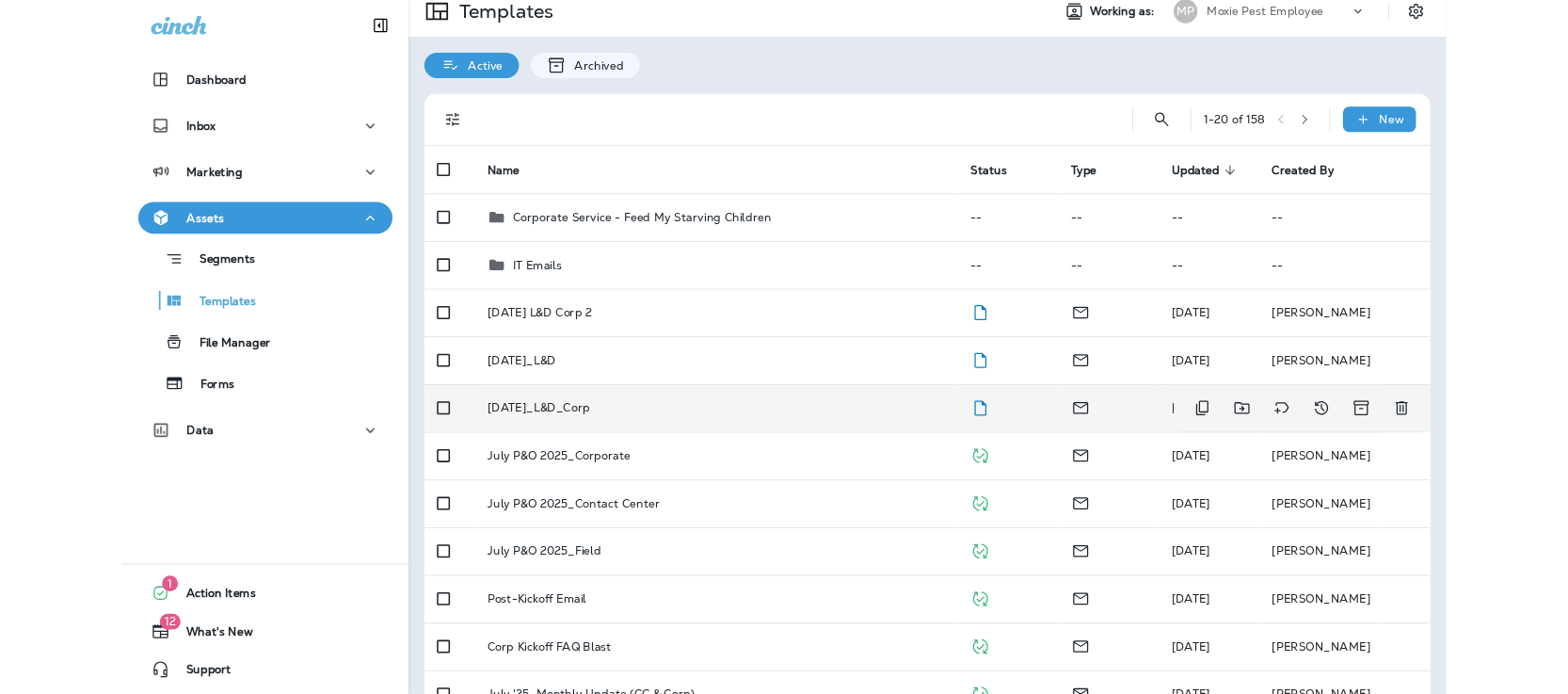 scroll, scrollTop: 18, scrollLeft: 0, axis: vertical 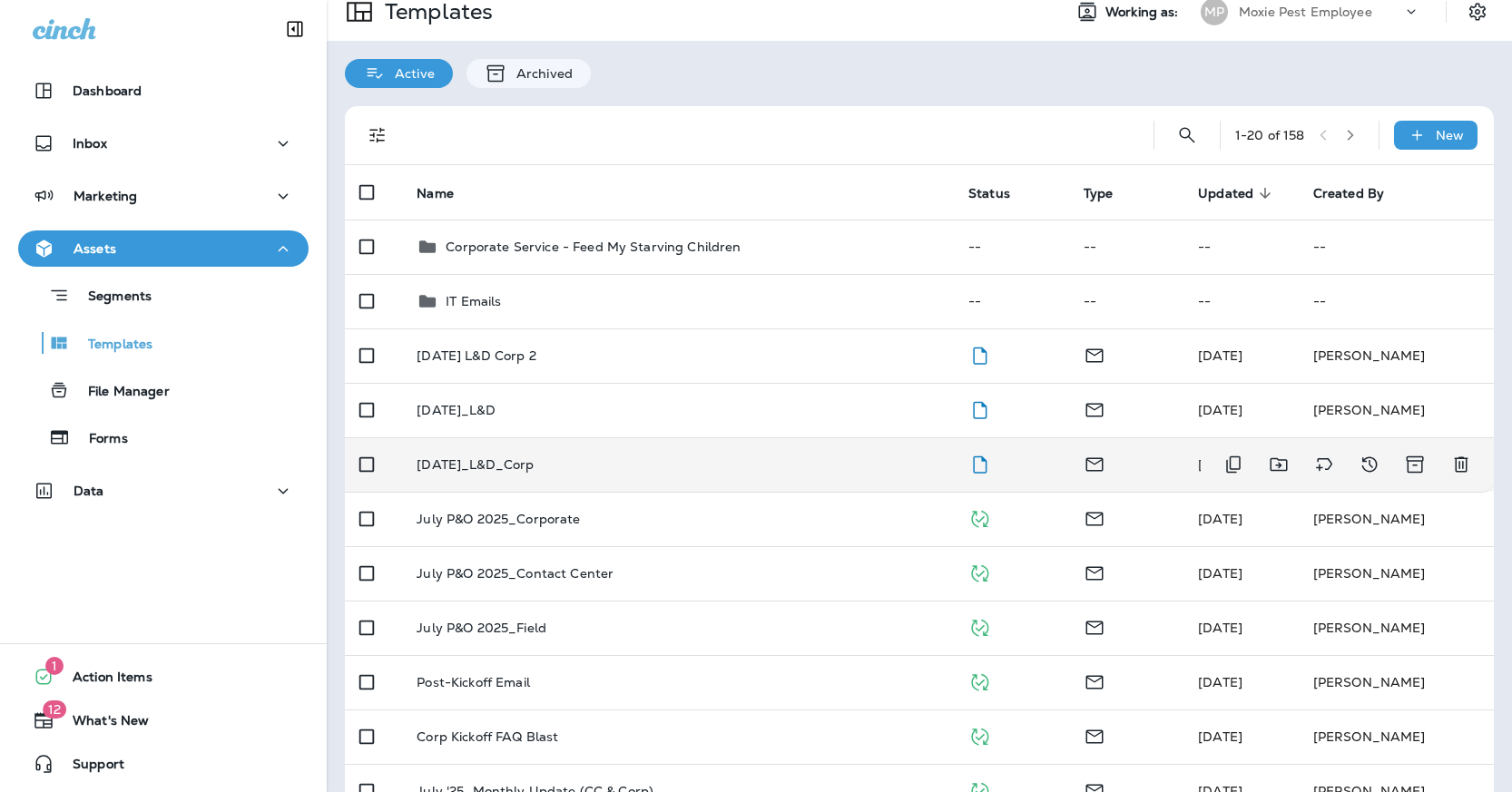 click on "[DATE]_L&D_Corp" at bounding box center [475, 464] 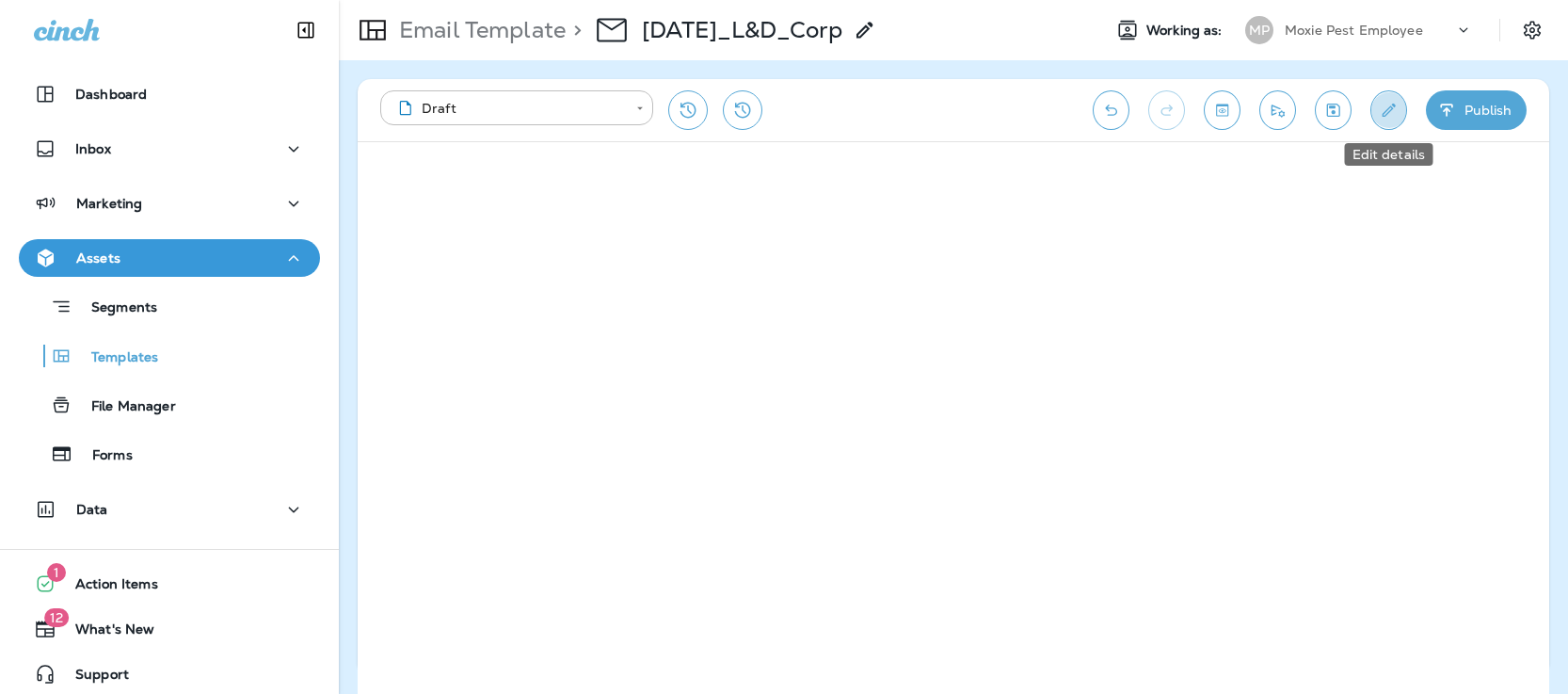 click 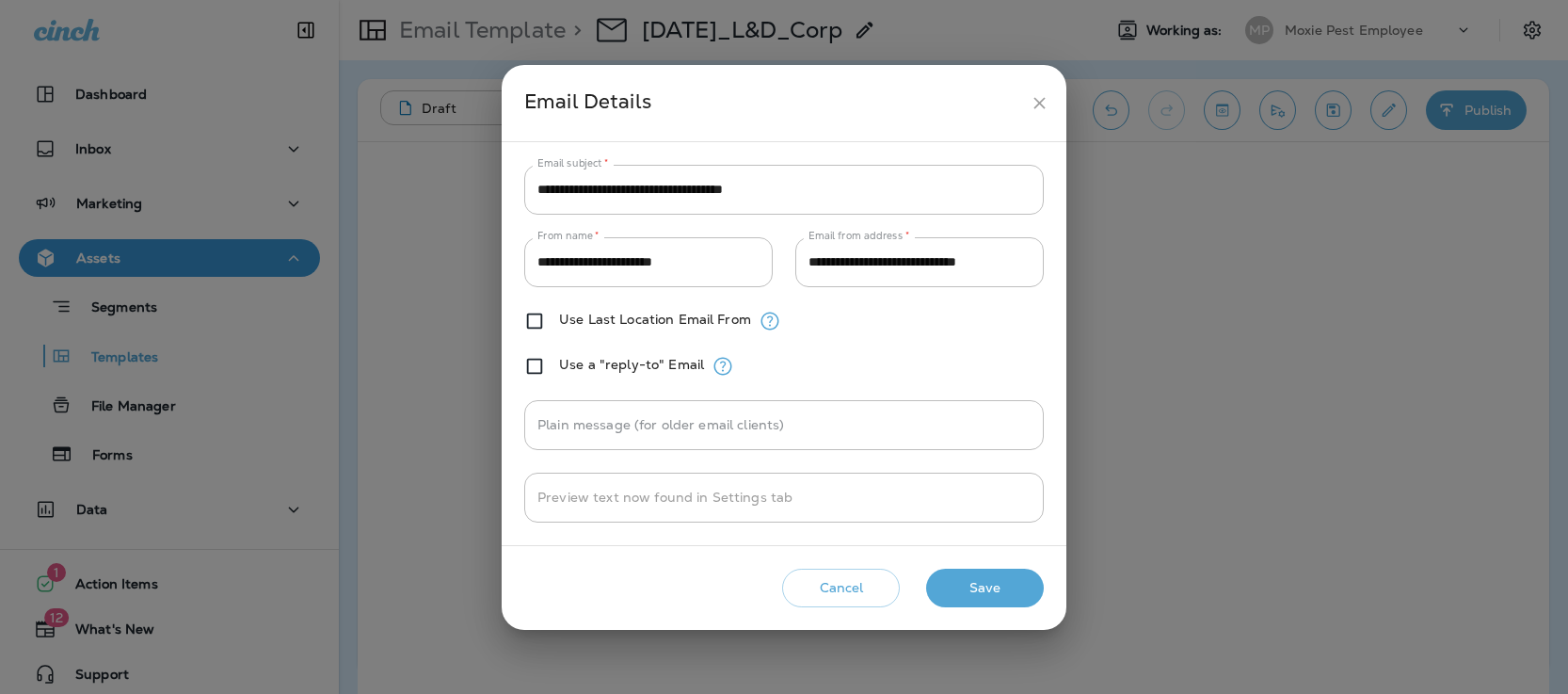 click on "Save" at bounding box center [984, 588] 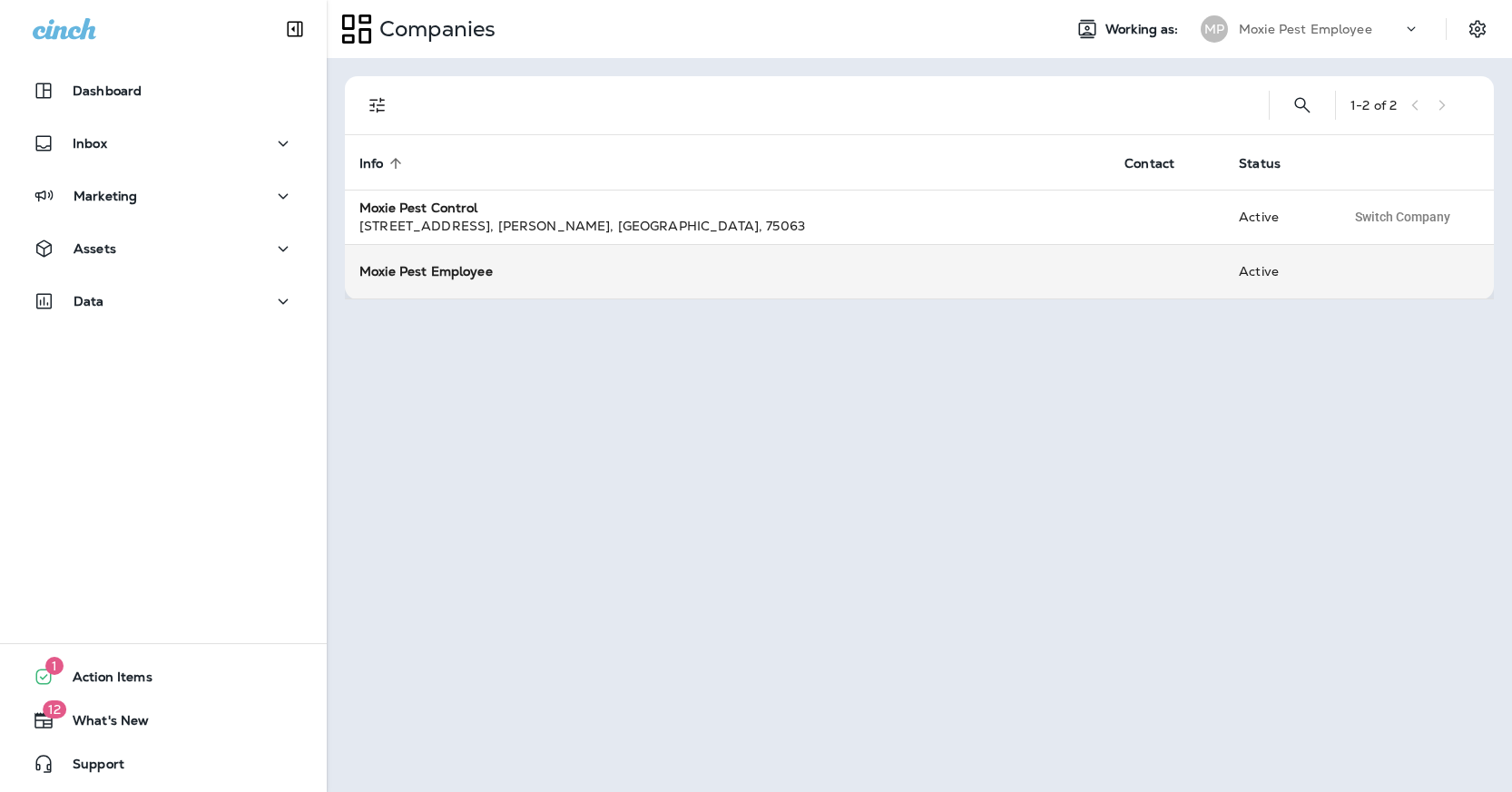 scroll, scrollTop: 0, scrollLeft: 0, axis: both 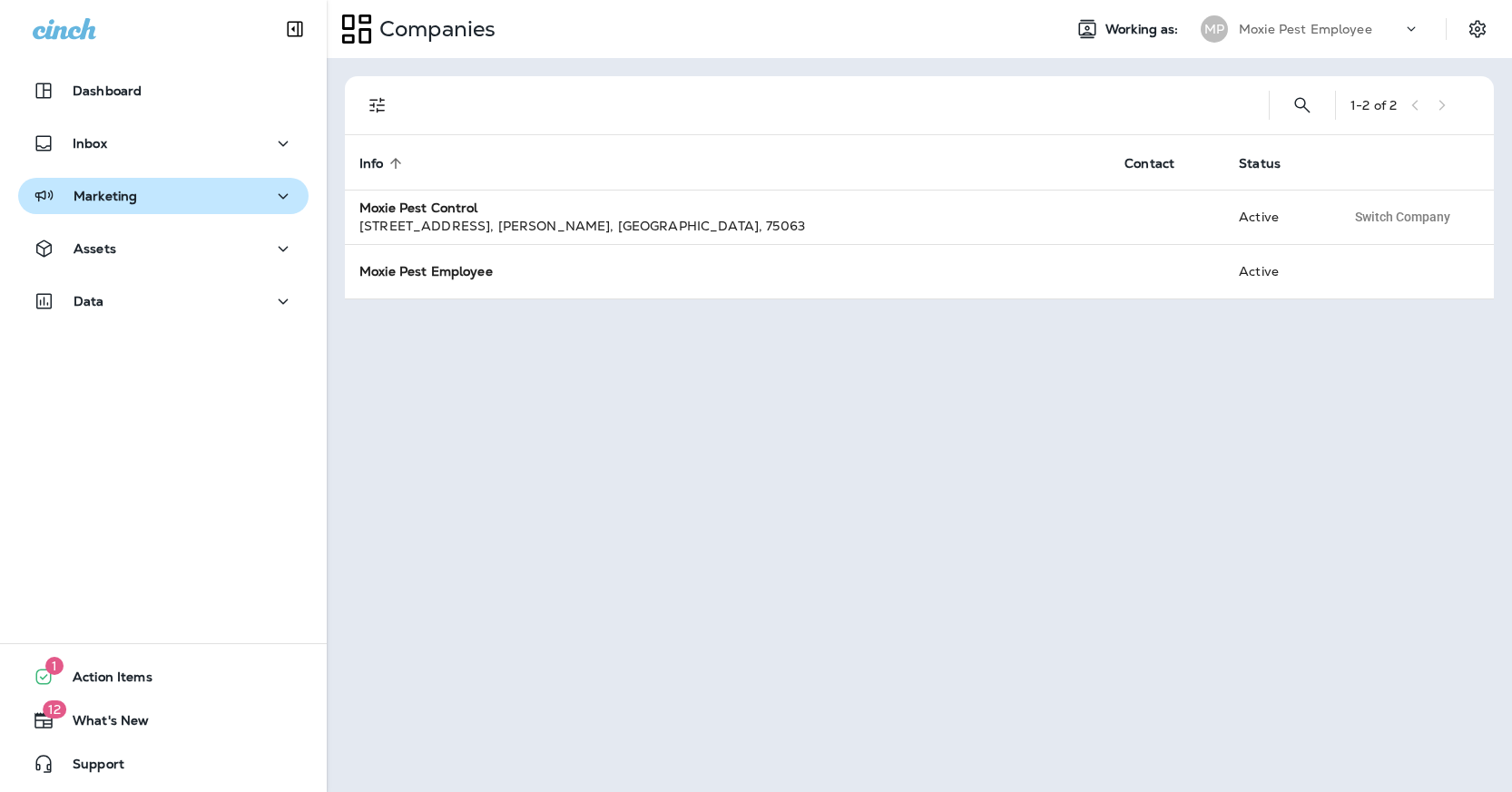 click on "Marketing" at bounding box center (163, 196) 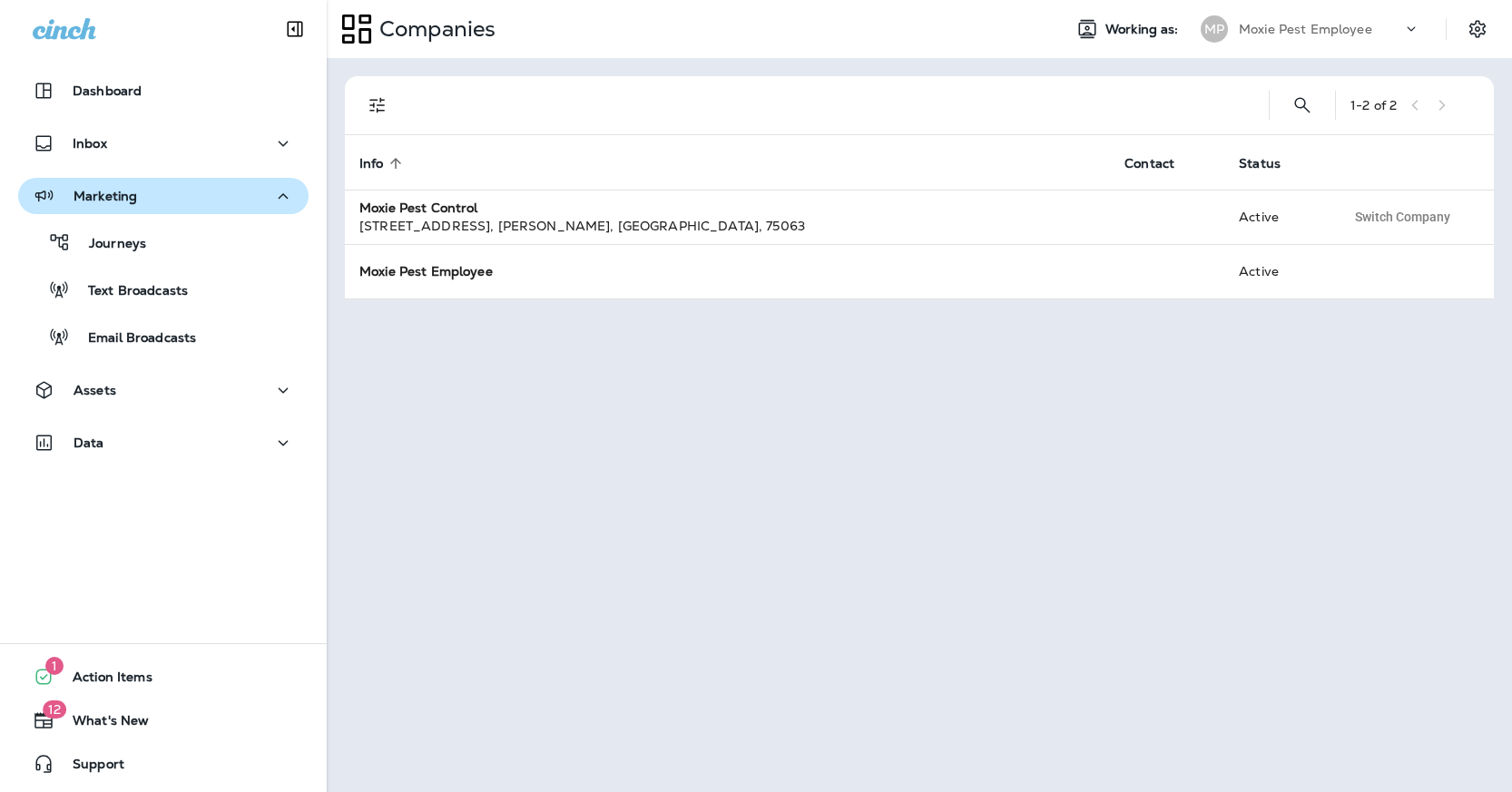 click on "Marketing" at bounding box center [105, 196] 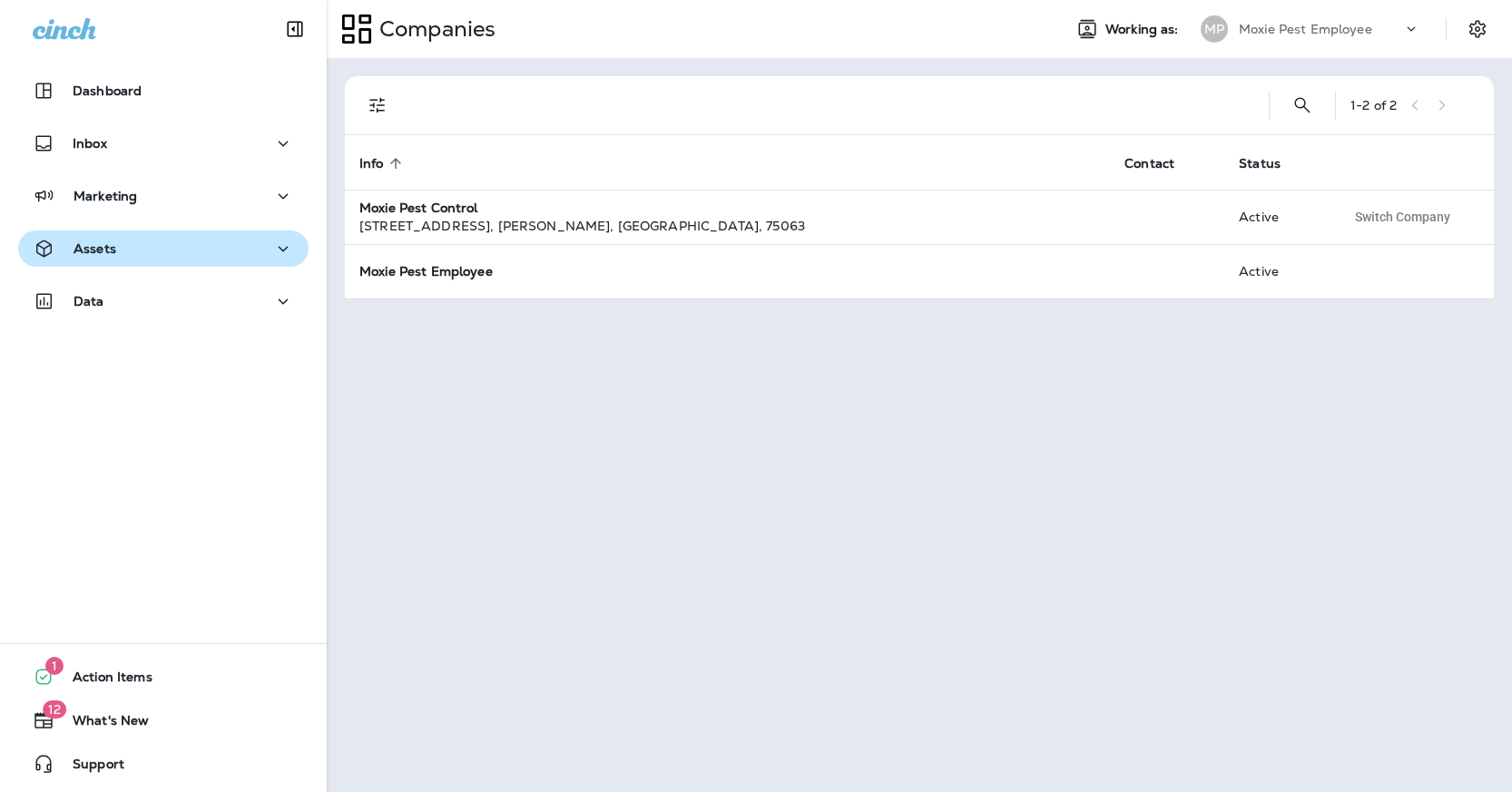 click on "Assets" at bounding box center [163, 249] 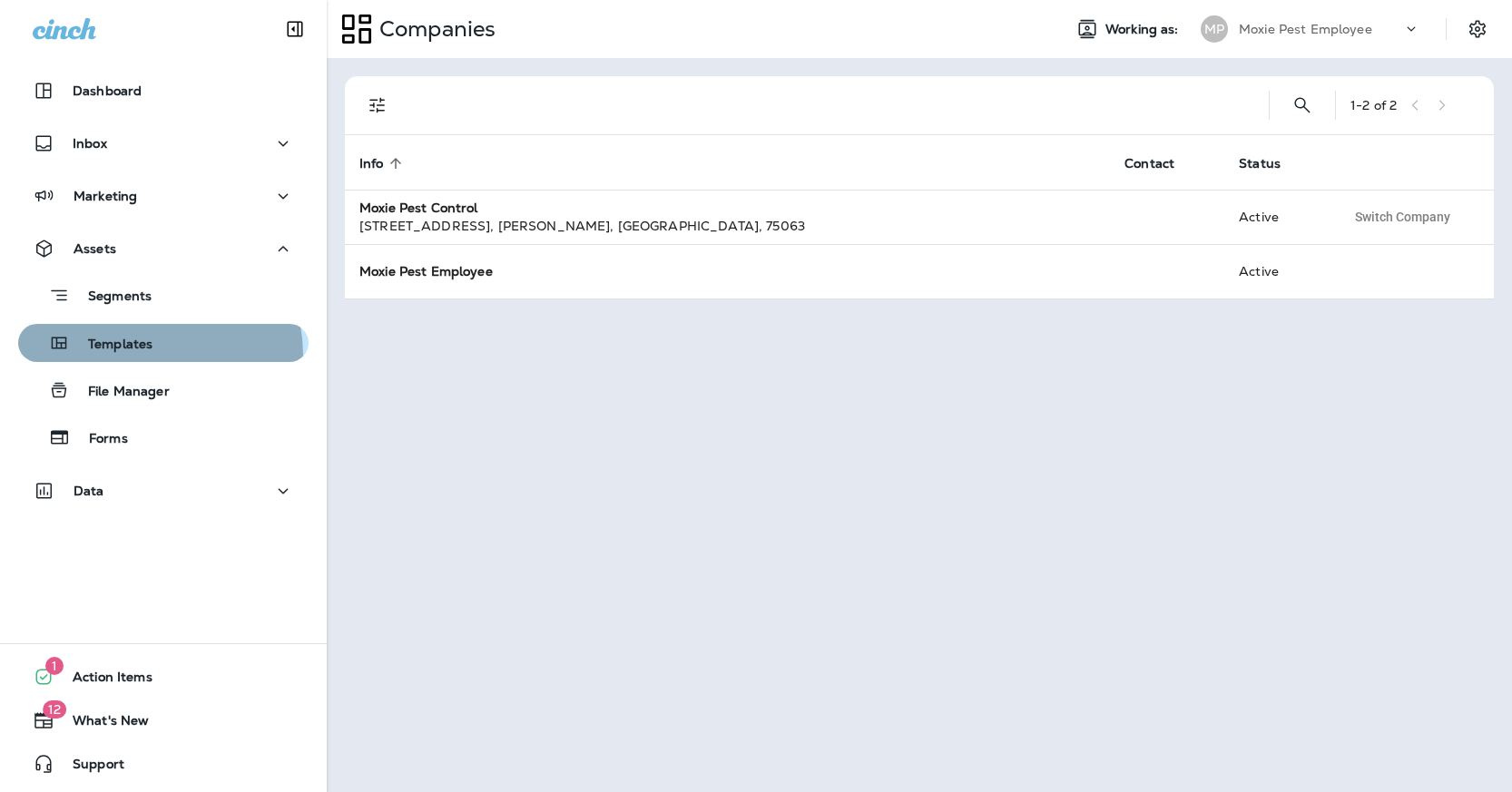 click on "Templates" at bounding box center (89, 343) 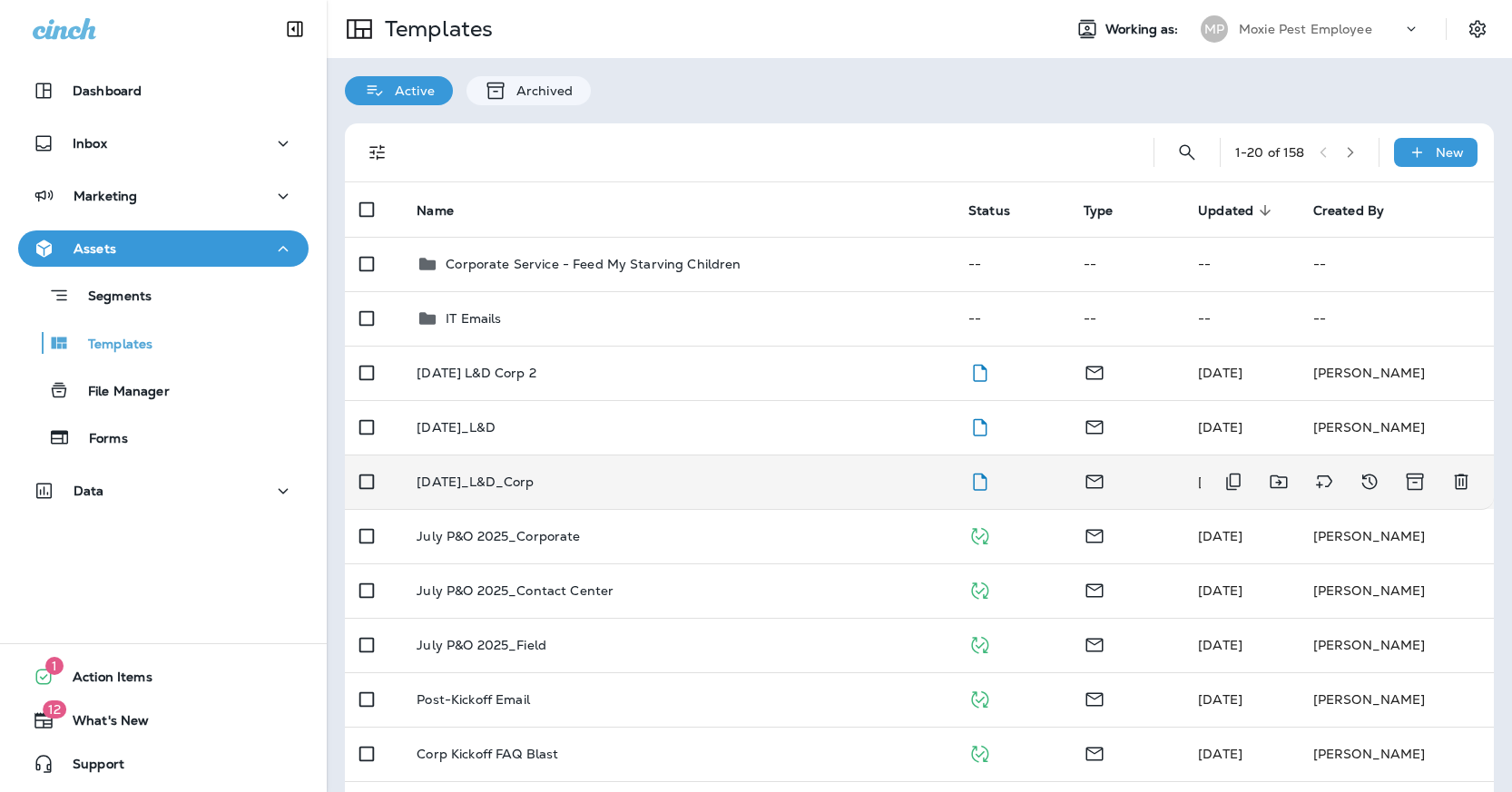 click on "[DATE]_L&D_Corp" at bounding box center [475, 482] 